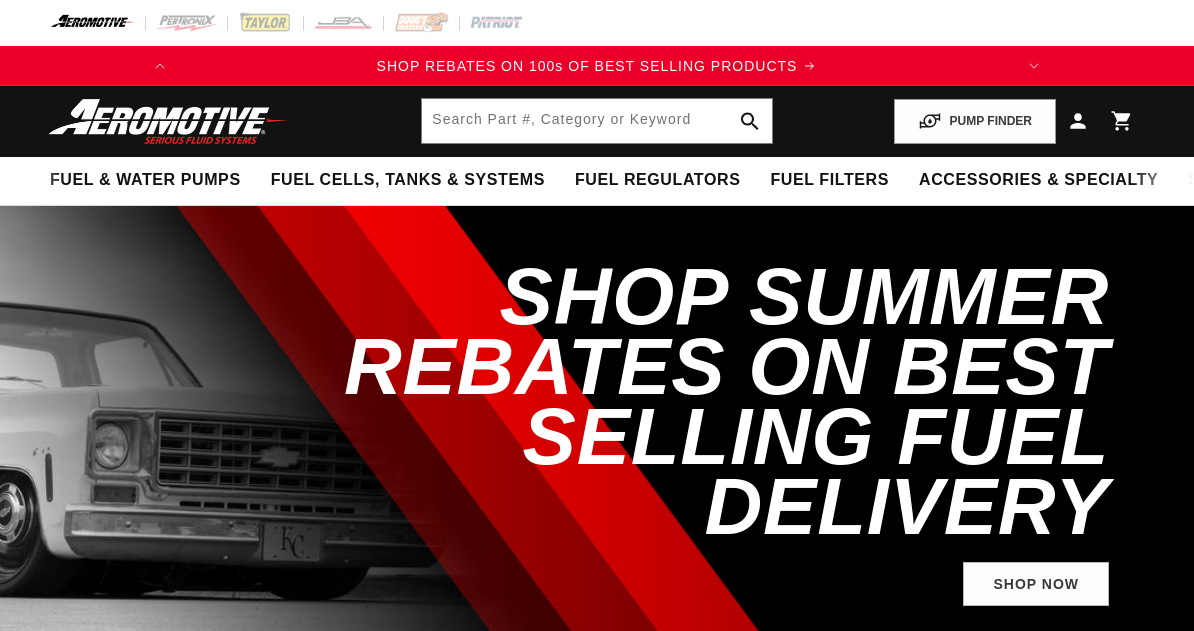 scroll, scrollTop: 0, scrollLeft: 0, axis: both 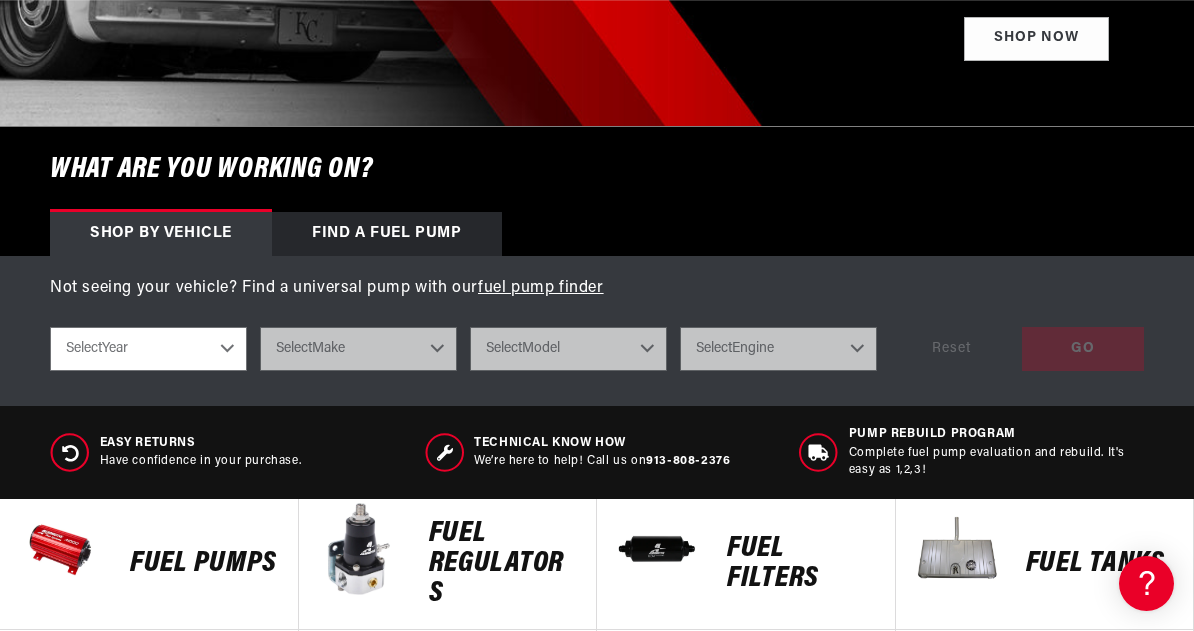 click on "Select  Year
2023
2022
2021
2020
2019
2018
2017
2016
2015
2014
2013
2012
2011
2010
2009
2008
2007
2006
2005
2004
2003
2002
2001
2000
1999
1998
1997
1996
1995
1994
1993
1992
1991
1990
1989
1988
1987" at bounding box center (148, 349) 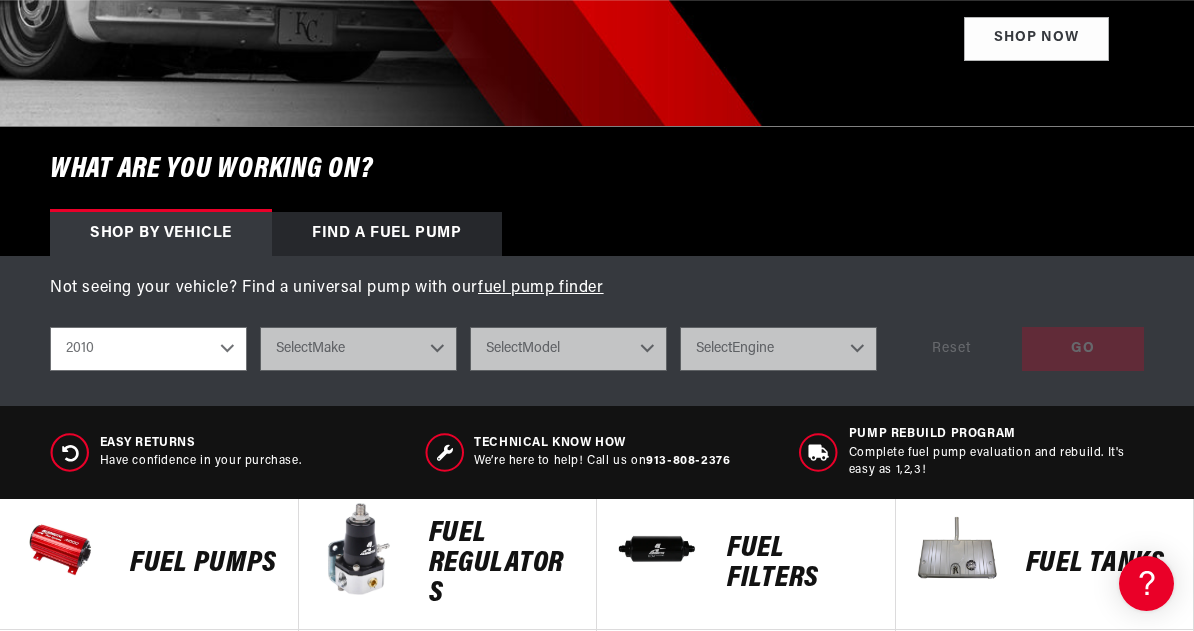 click on "Select  Year
2023
2022
2021
2020
2019
2018
2017
2016
2015
2014
2013
2012
2011
2010
2009
2008
2007
2006
2005
2004
2003
2002
2001
2000
1999
1998
1997
1996
1995
1994
1993
1992
1991
1990
1989
1988
1987" at bounding box center [148, 349] 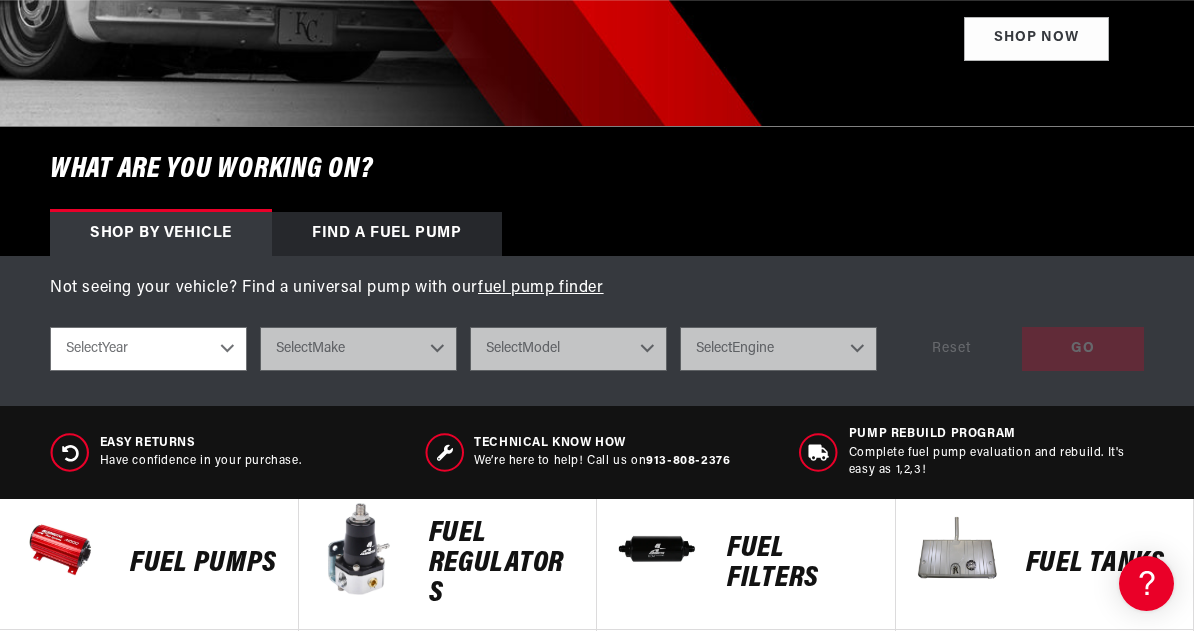 select on "2010" 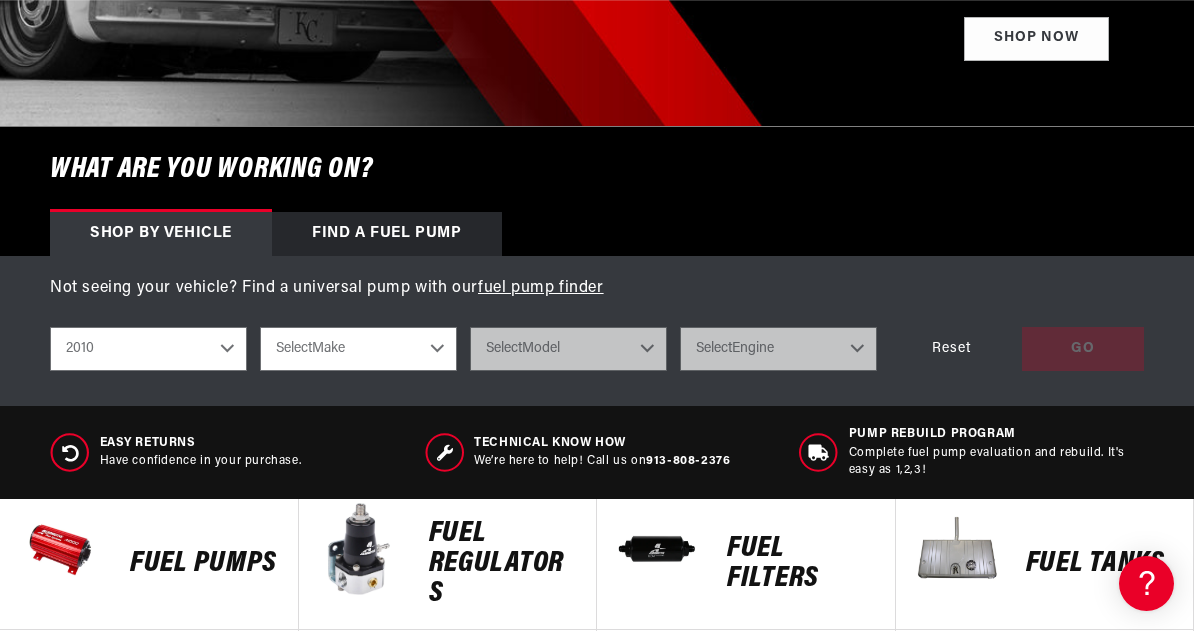 click on "Select  Make
Chevrolet
Chrysler
Dodge
Ford
GMC
Subaru" at bounding box center (358, 349) 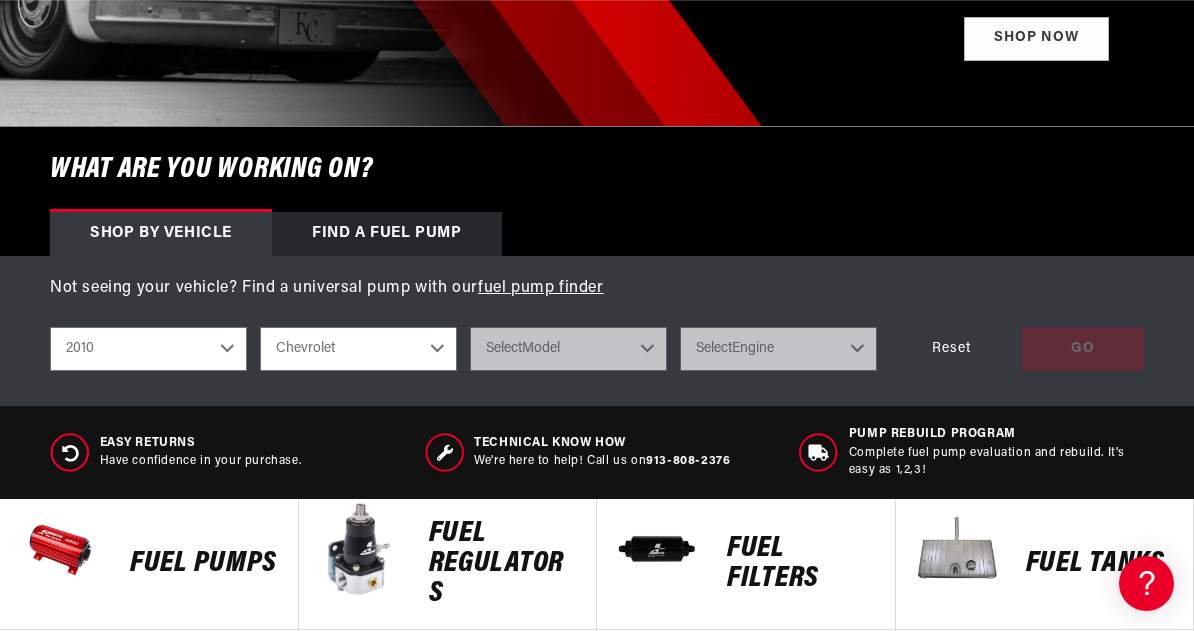 click on "Select  Make
Chevrolet
Chrysler
Dodge
Ford
GMC
Subaru" at bounding box center (358, 349) 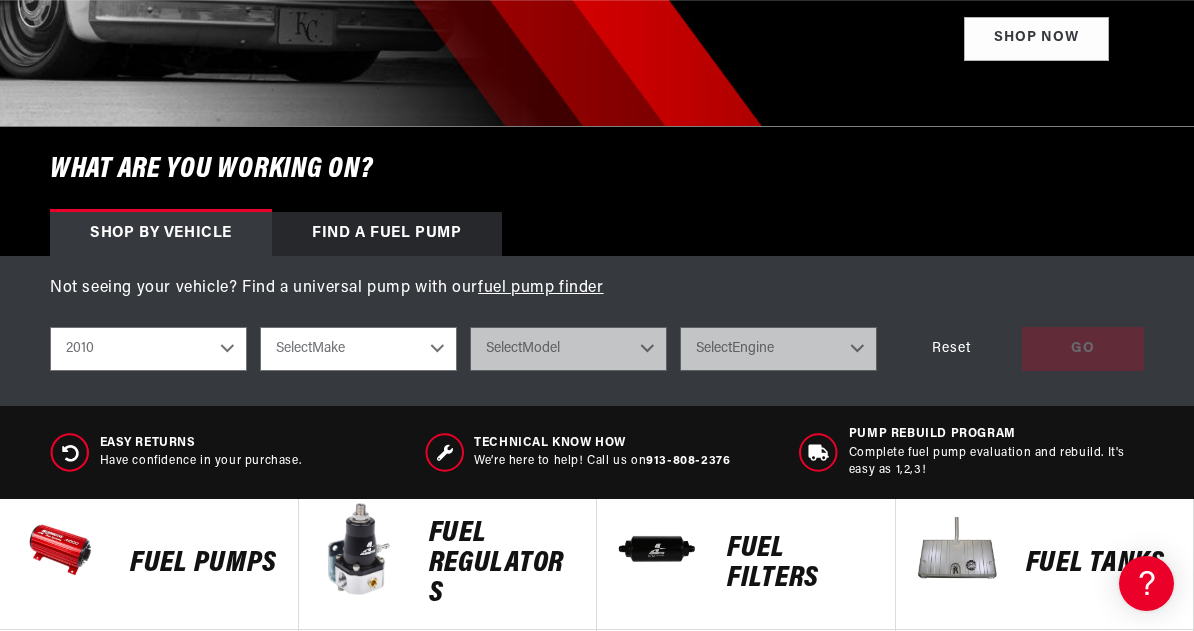 scroll, scrollTop: 0, scrollLeft: 791, axis: horizontal 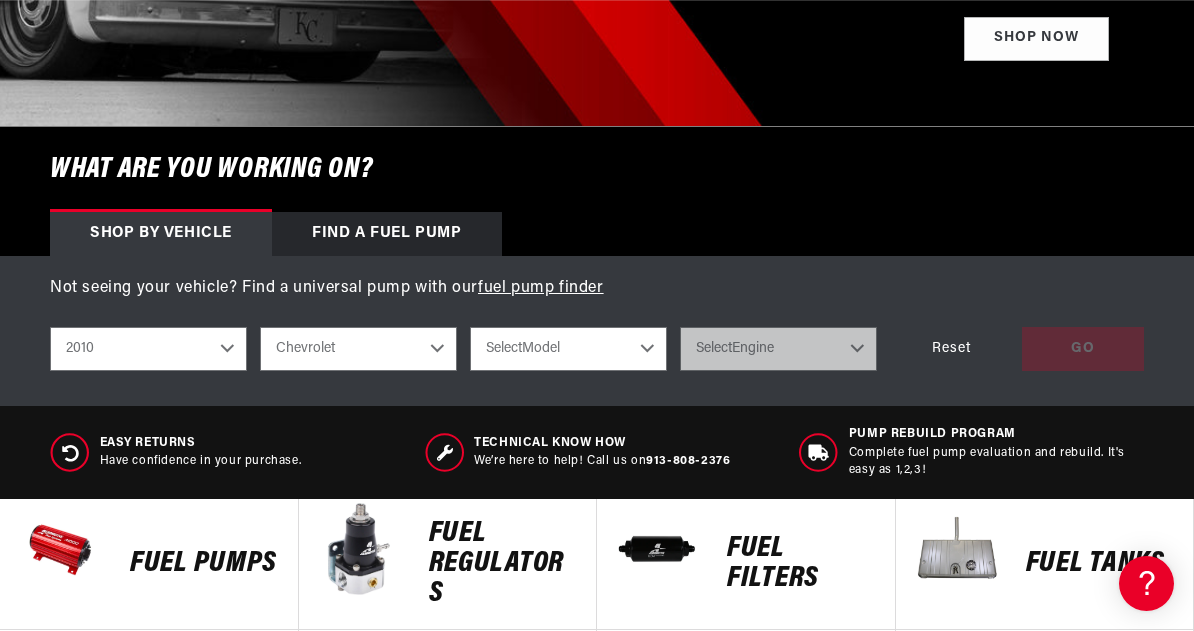 click on "Chevrolet
Chrysler
Dodge
Ford
GMC
Subaru" at bounding box center (358, 349) 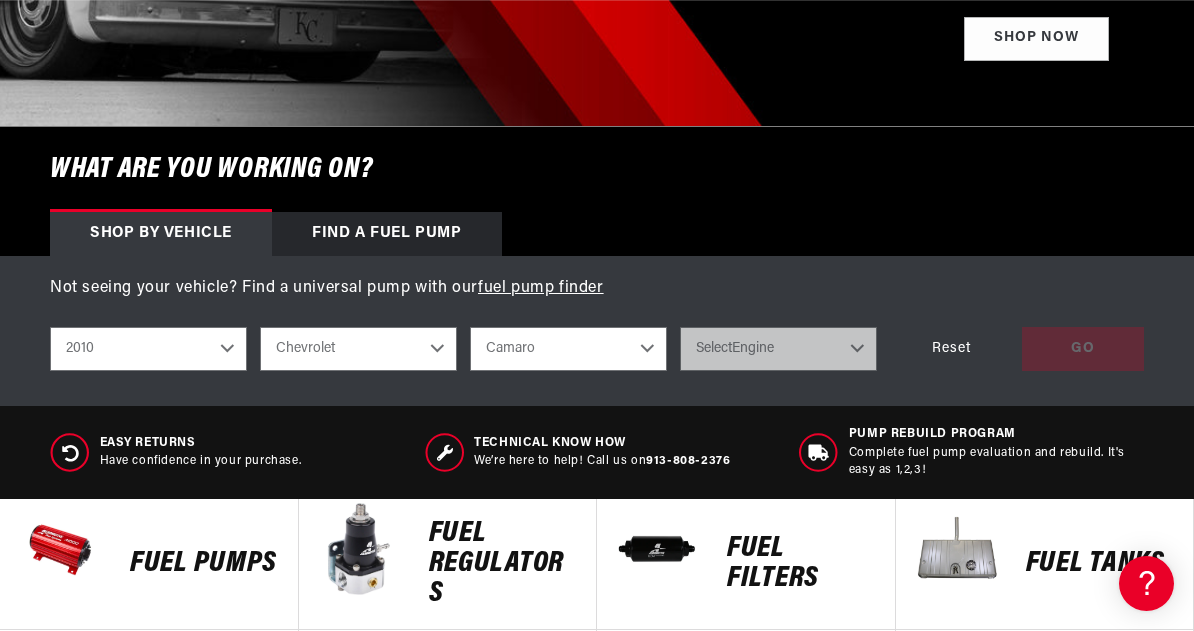 click on "Select  Model
Camaro
Corvette
Silverado 1500
Silverado 2500 HD" at bounding box center [568, 349] 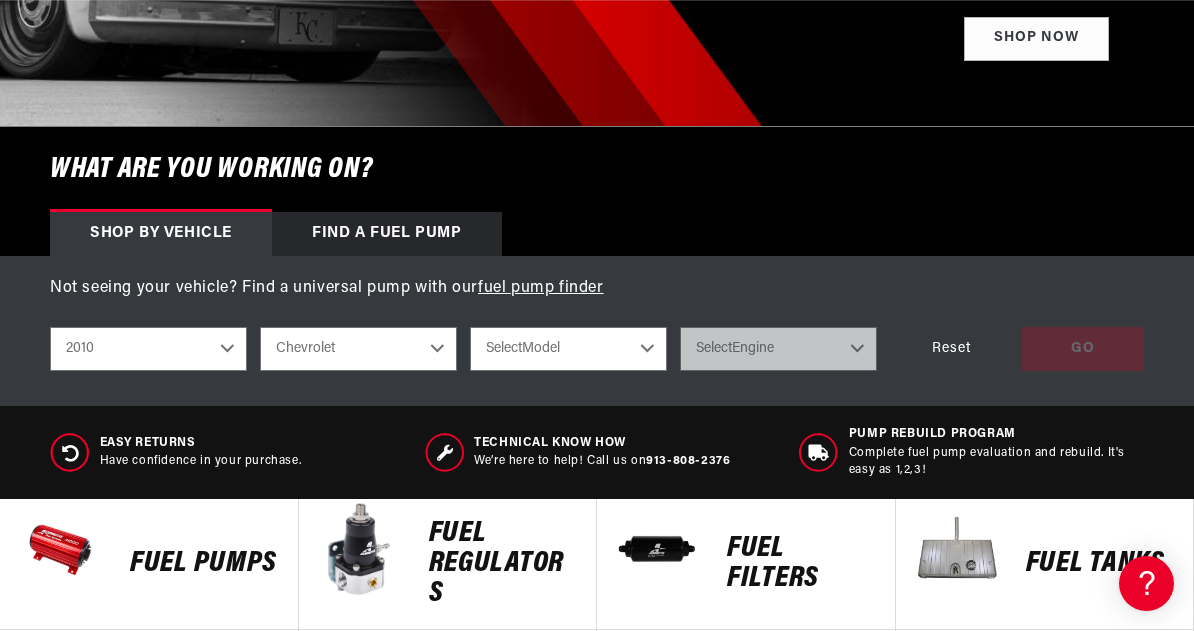 select on "Camaro" 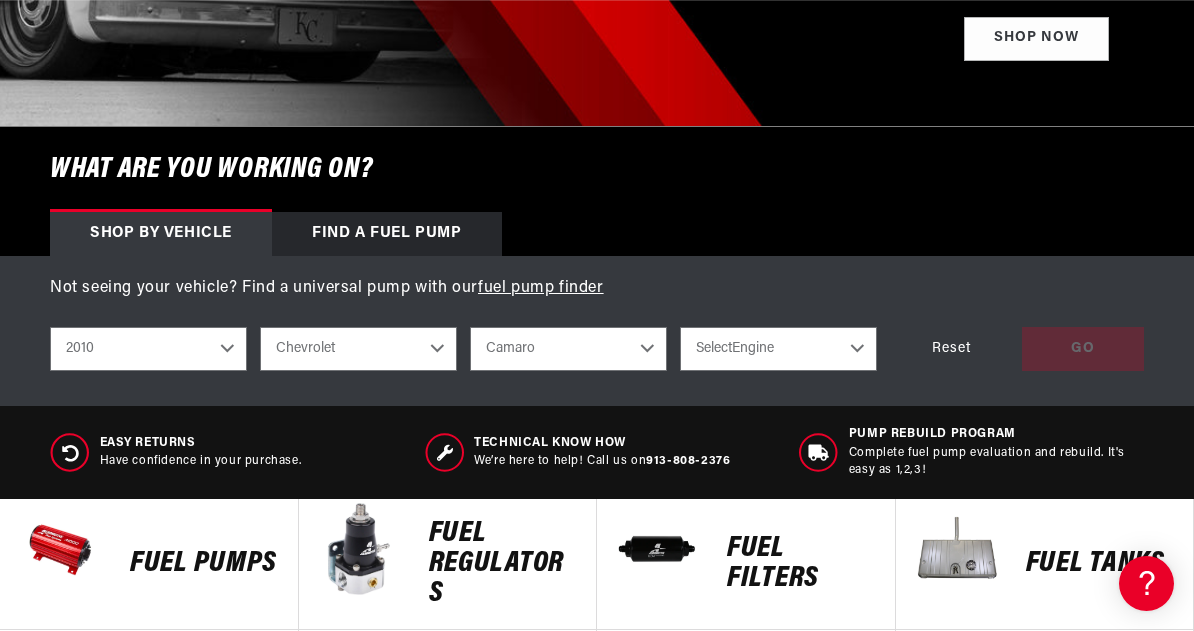 click on "Select  Engine
3.6L
6.2L" at bounding box center [778, 349] 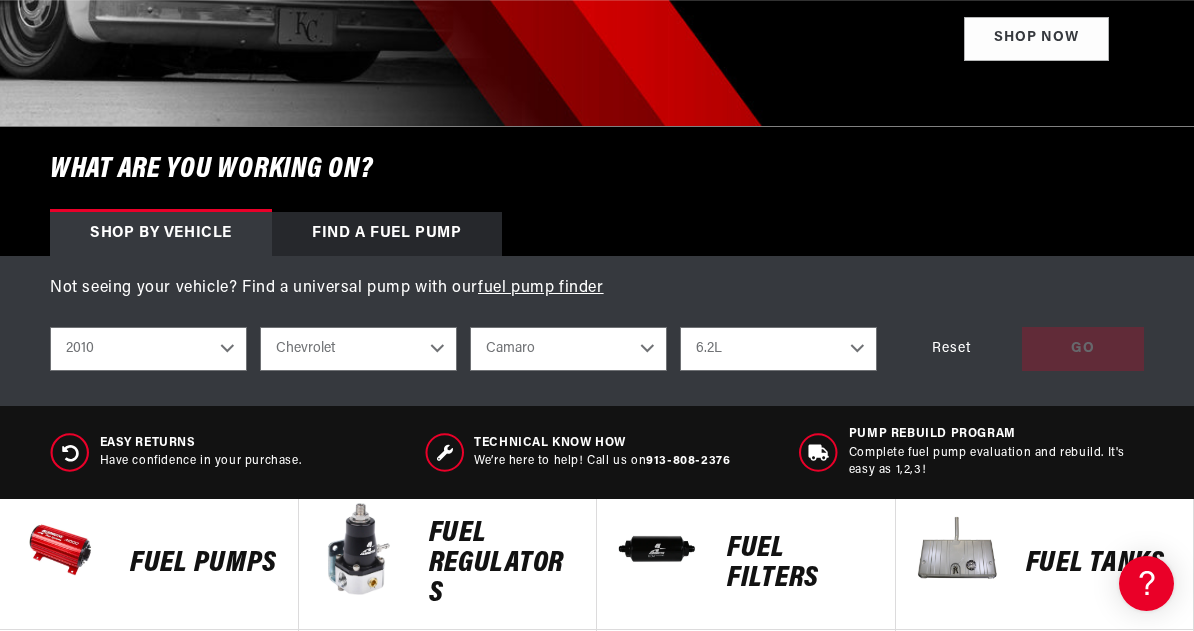 click on "Select  Engine
3.6L
6.2L" at bounding box center (778, 349) 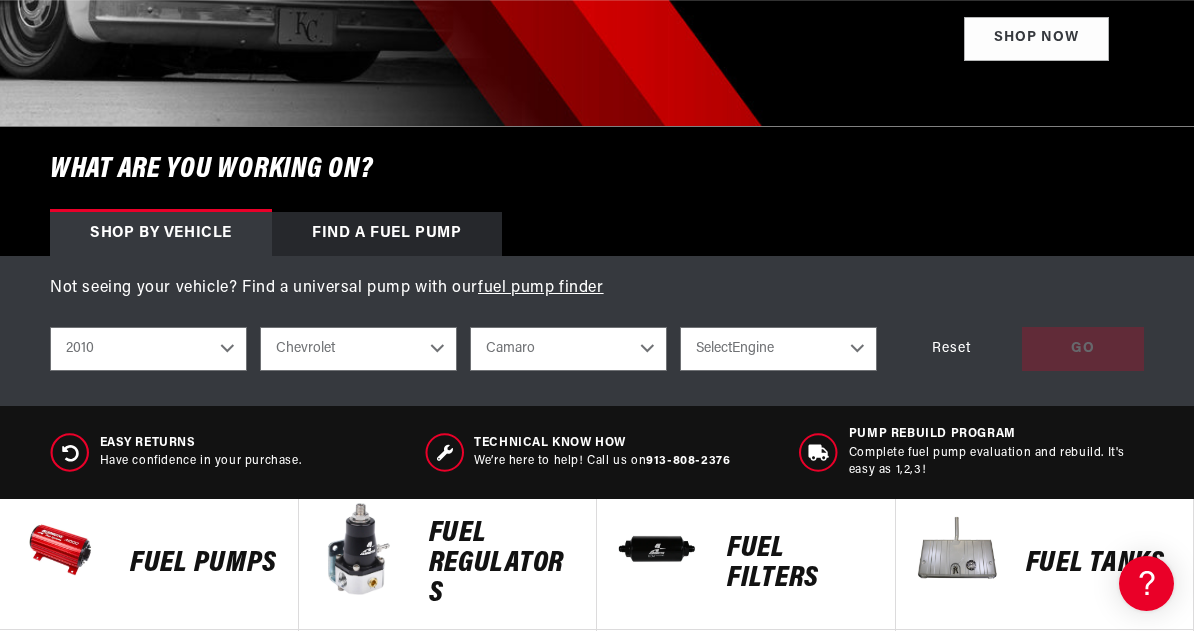 select on "6.2L" 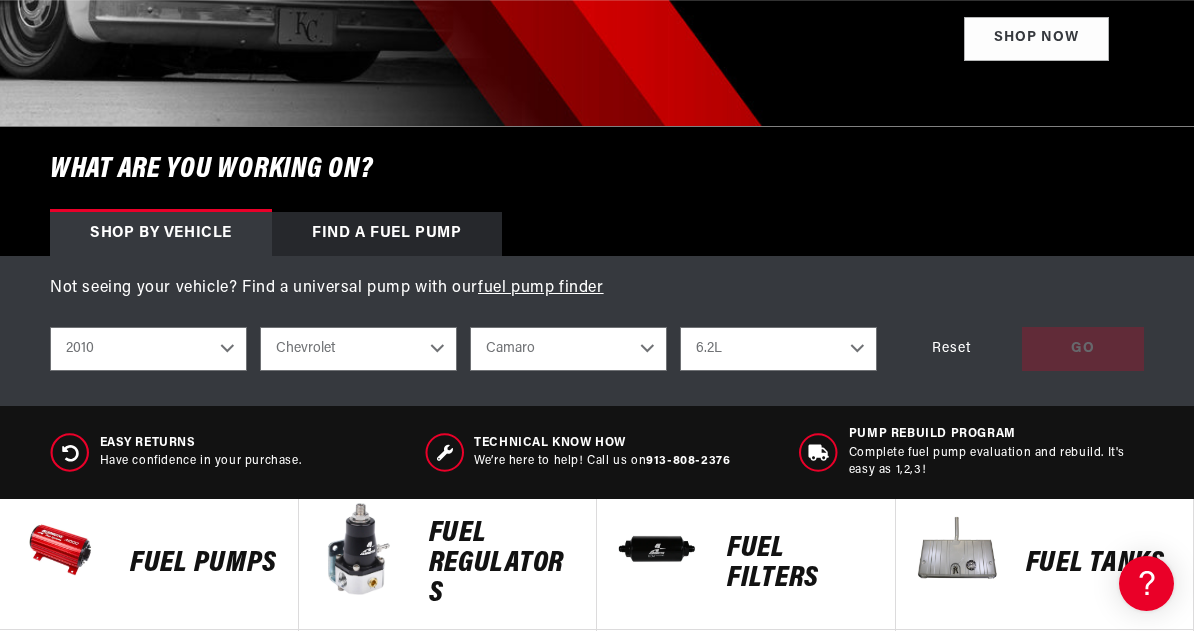 scroll, scrollTop: 0, scrollLeft: 0, axis: both 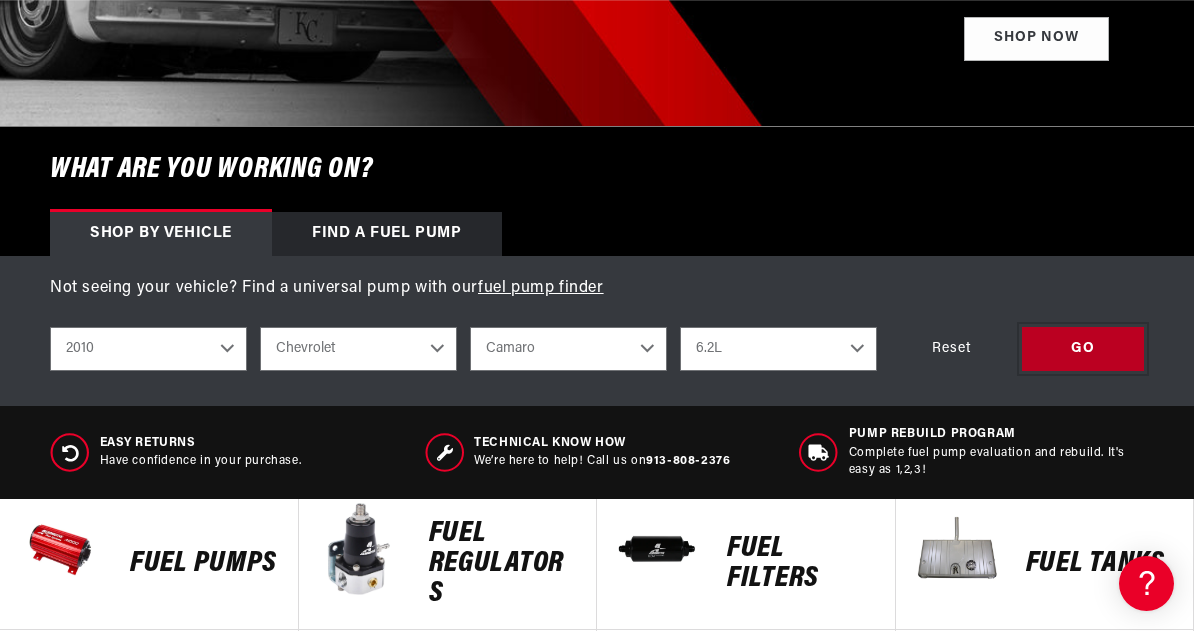 click on "GO" at bounding box center [1083, 349] 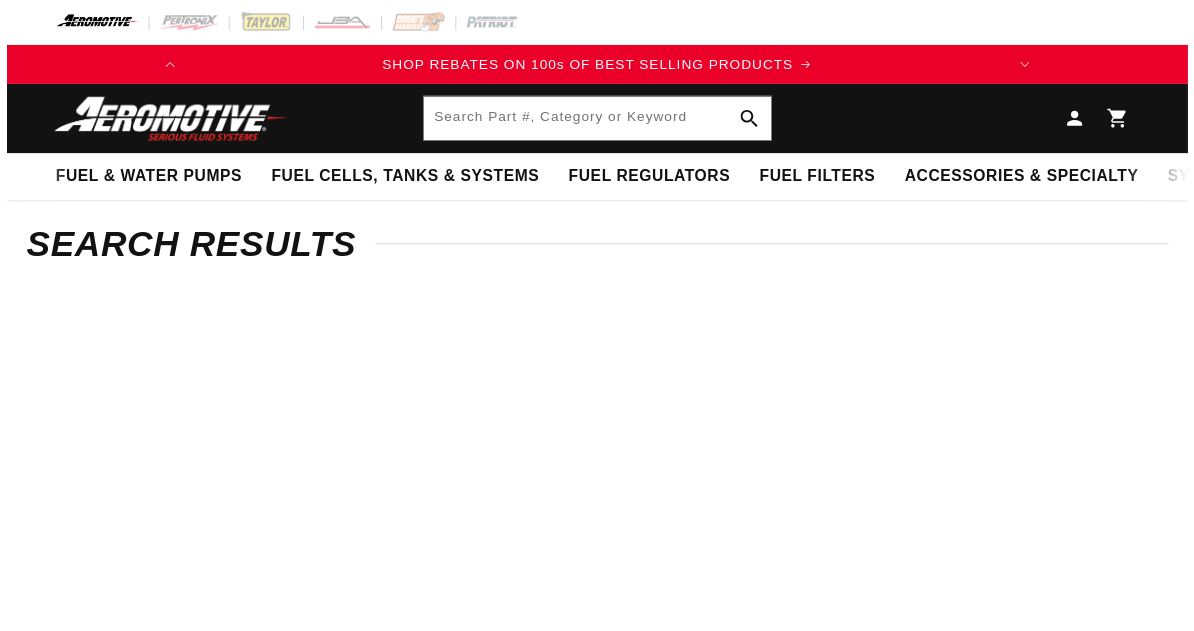 scroll, scrollTop: 0, scrollLeft: 0, axis: both 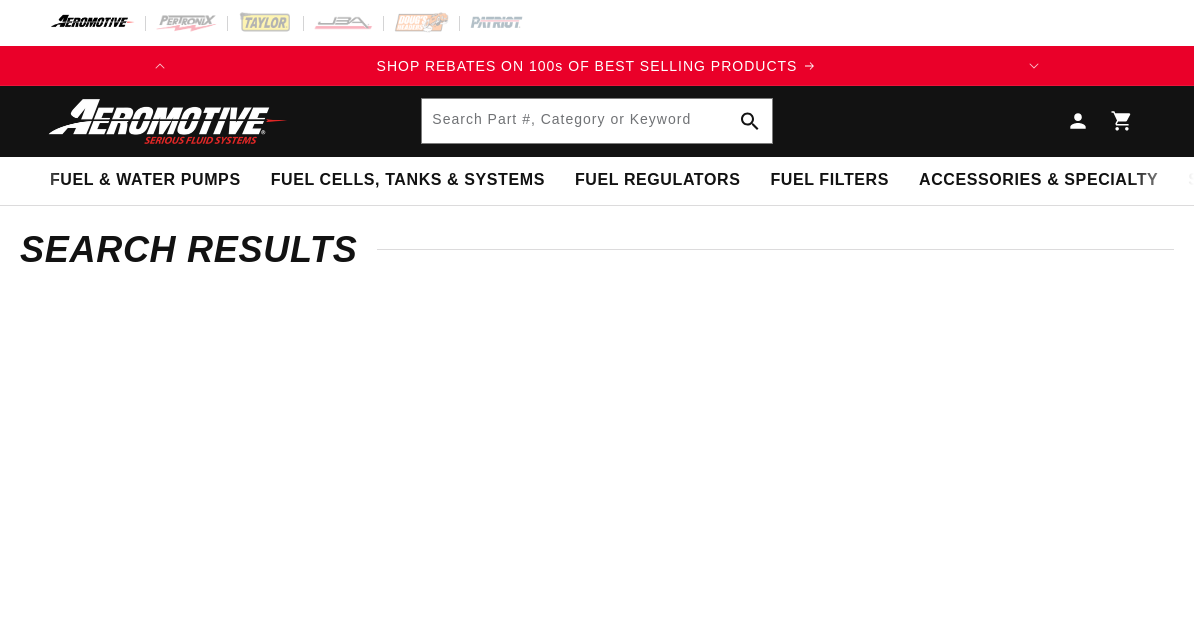 select on "2010" 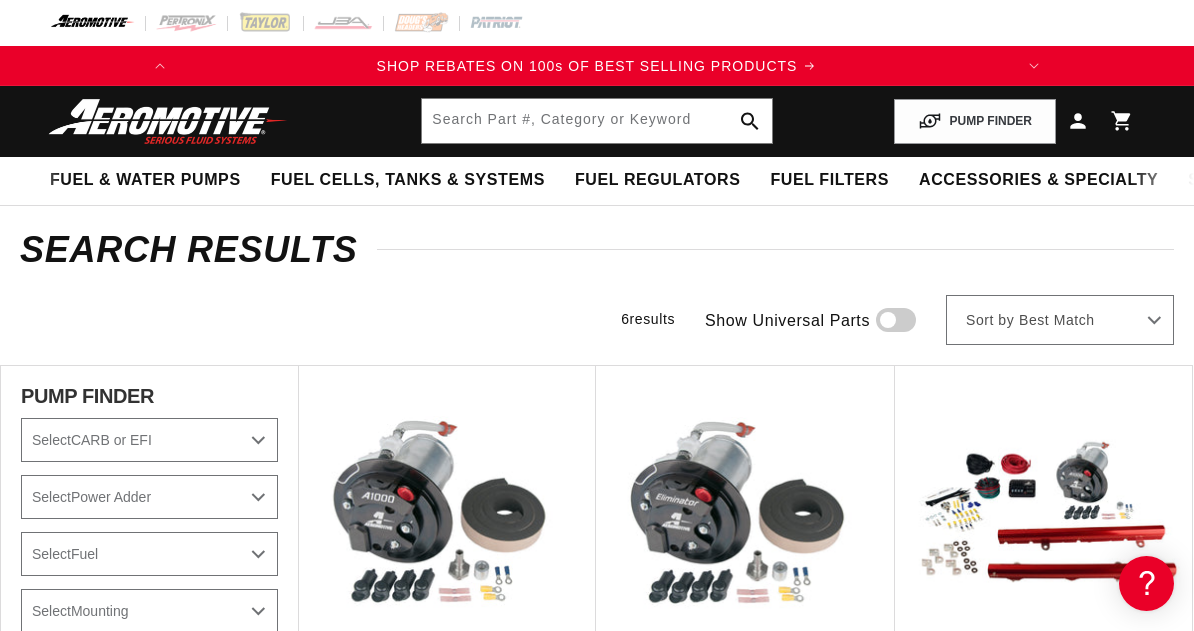 scroll, scrollTop: 0, scrollLeft: 0, axis: both 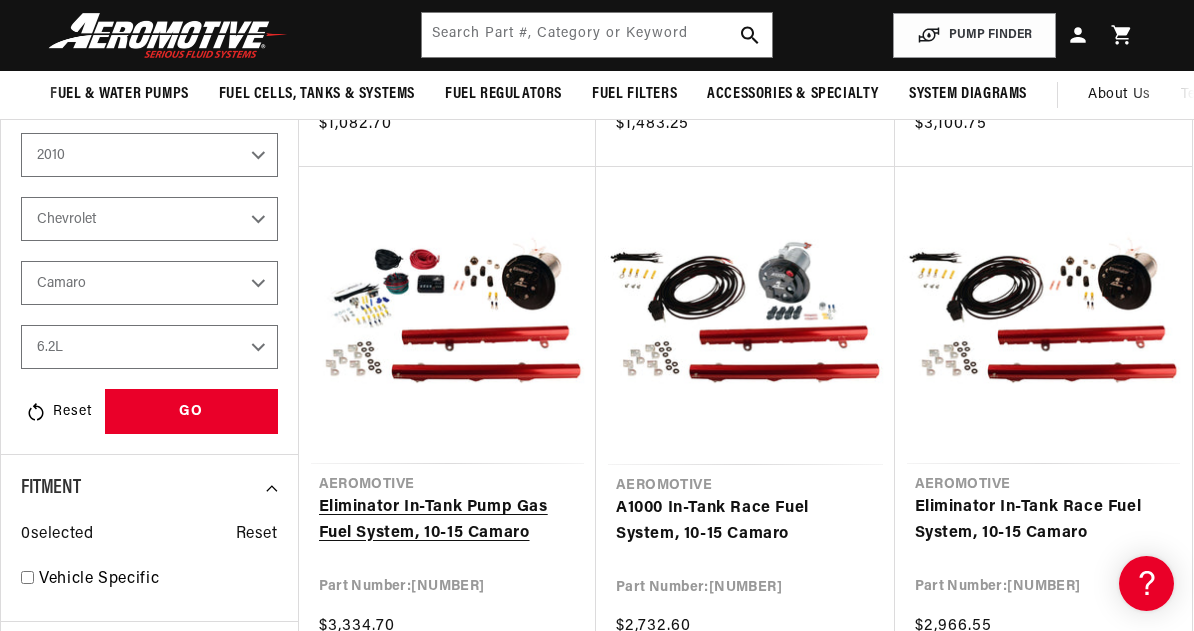 click on "Eliminator In-Tank Pump Gas Fuel System, 10-15 Camaro" at bounding box center [448, 520] 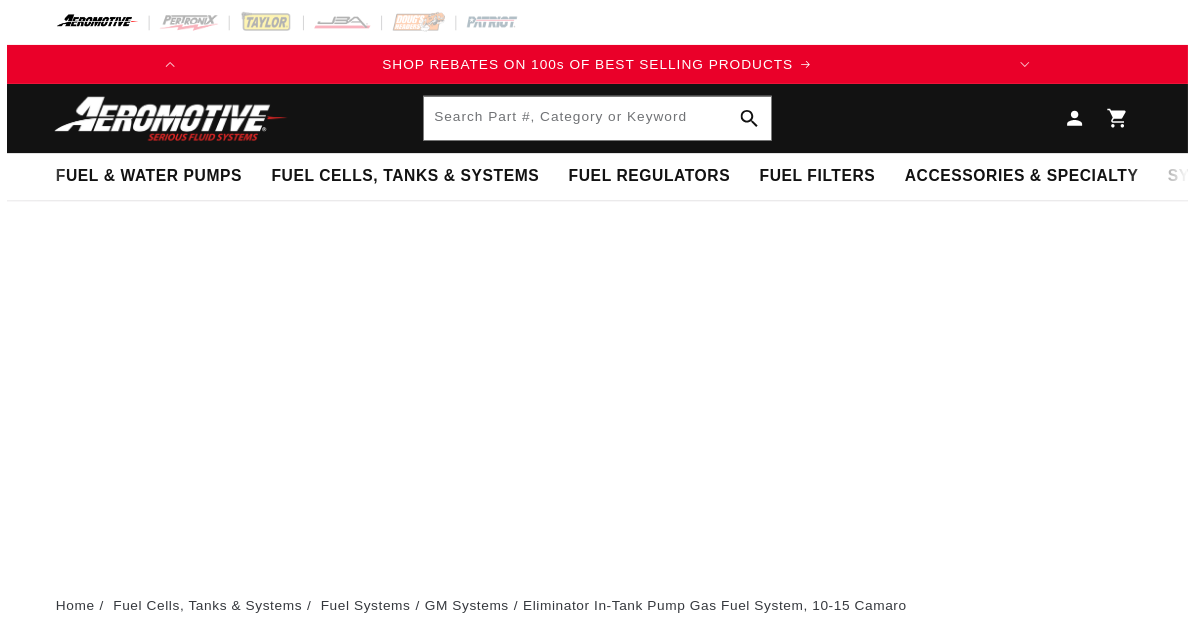 scroll, scrollTop: 0, scrollLeft: 0, axis: both 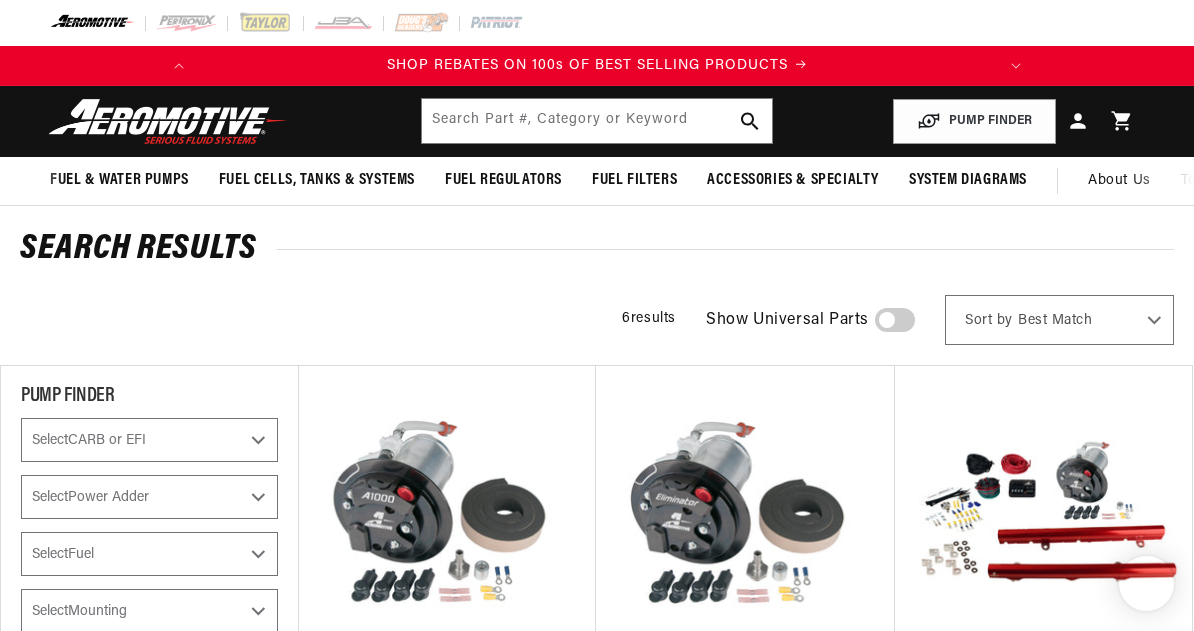 select on "2010" 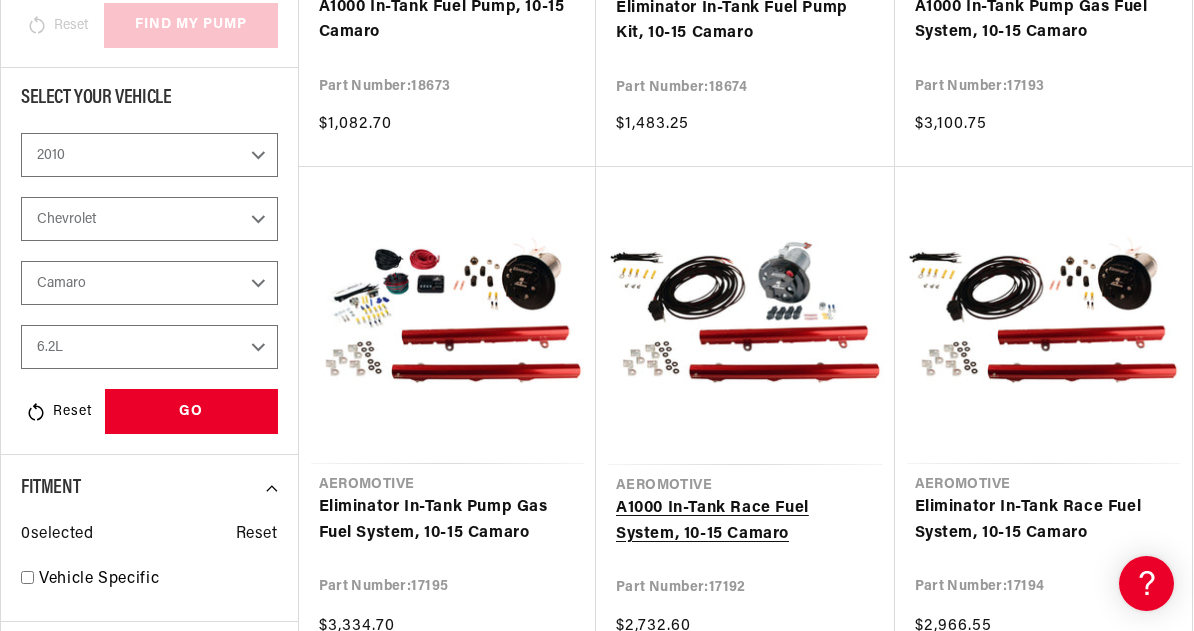 scroll, scrollTop: 700, scrollLeft: 0, axis: vertical 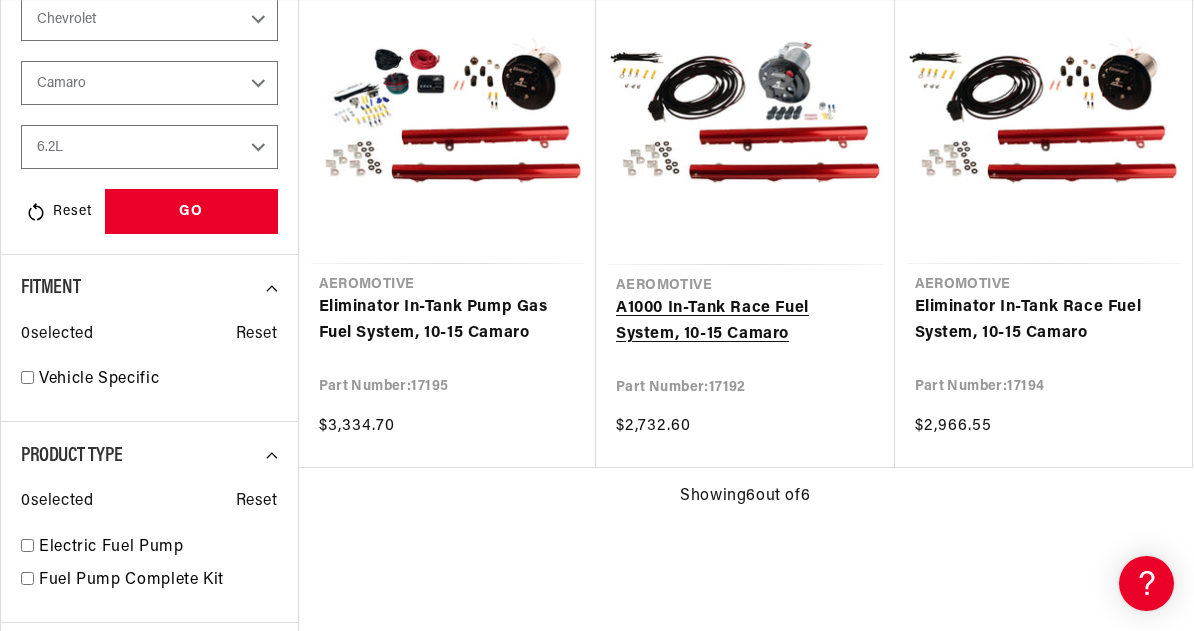 click on "A1000 In-Tank Race Fuel System, 10-15 Camaro" at bounding box center (745, 321) 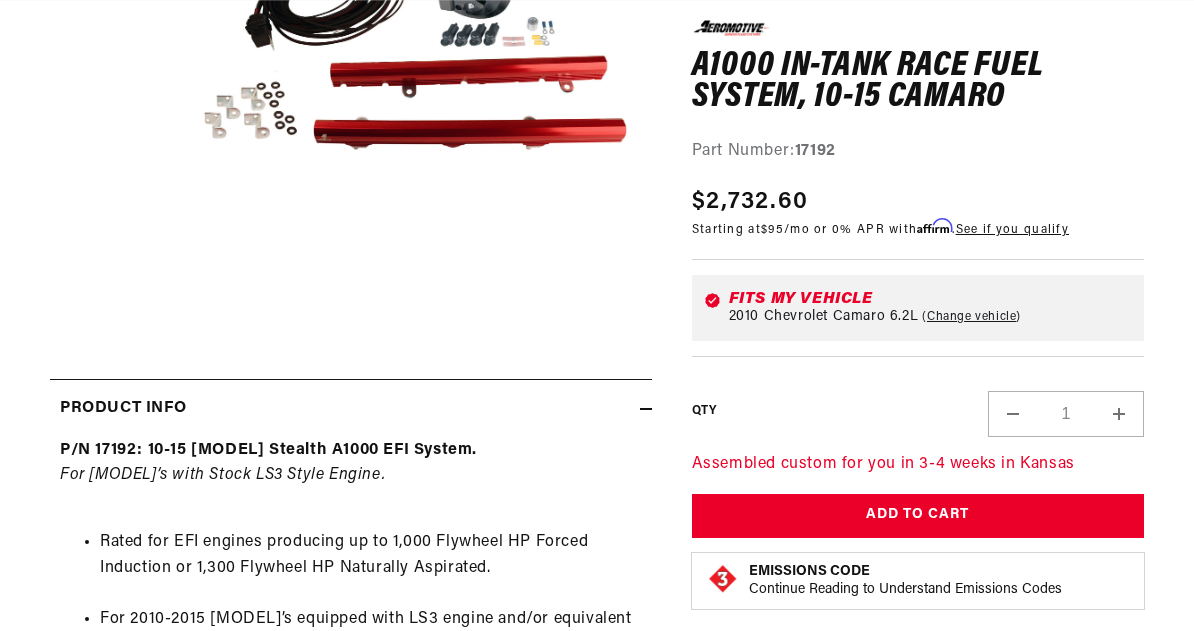 scroll, scrollTop: 700, scrollLeft: 0, axis: vertical 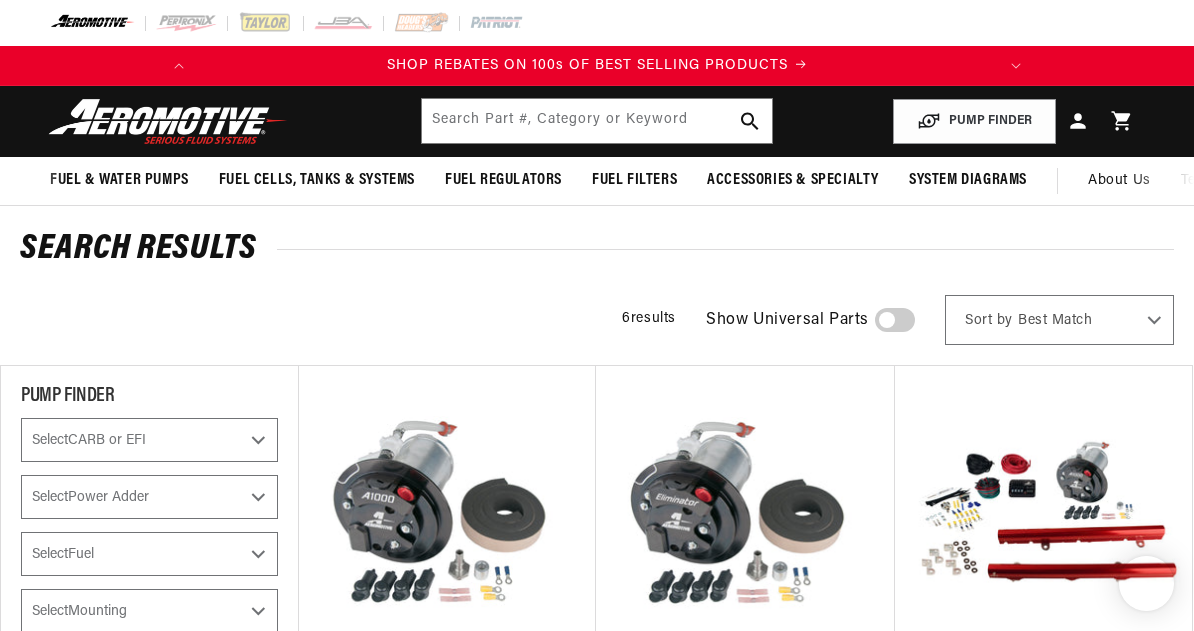 select on "2010" 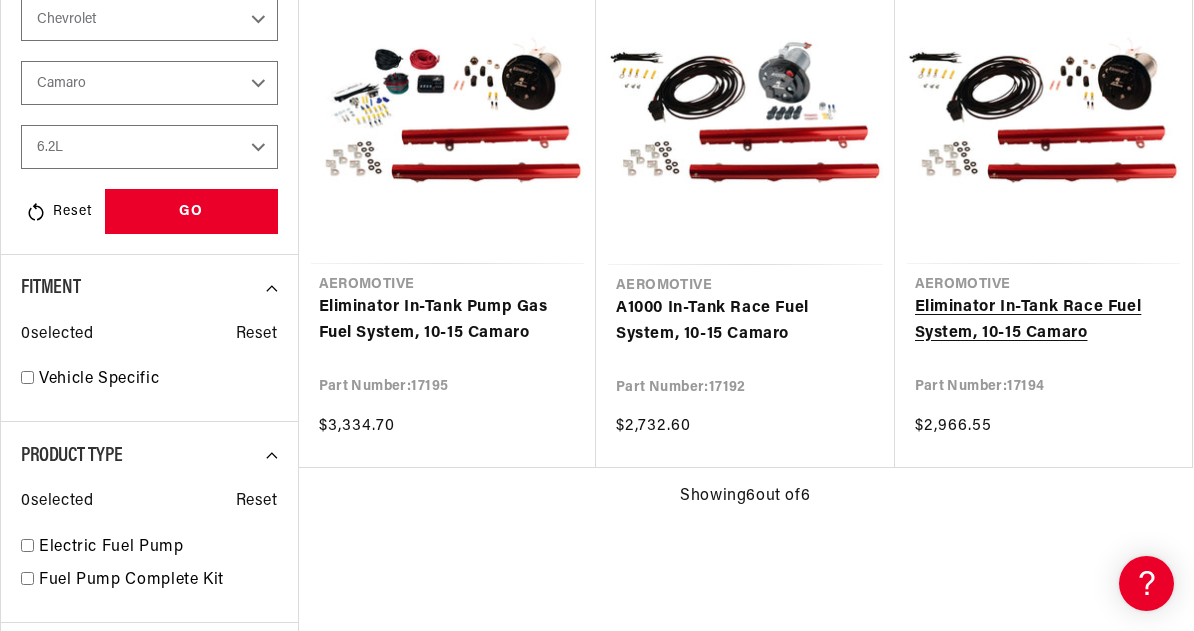 scroll, scrollTop: 0, scrollLeft: 0, axis: both 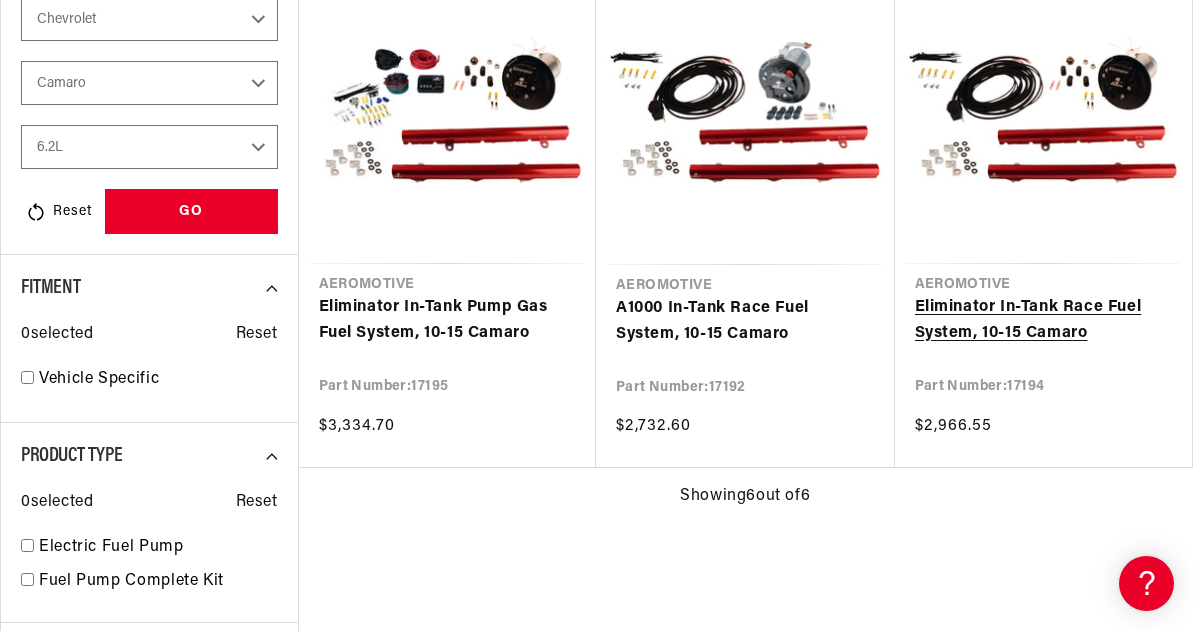 click on "Eliminator In-Tank Race Fuel System, 10-15 Camaro" at bounding box center (1044, 320) 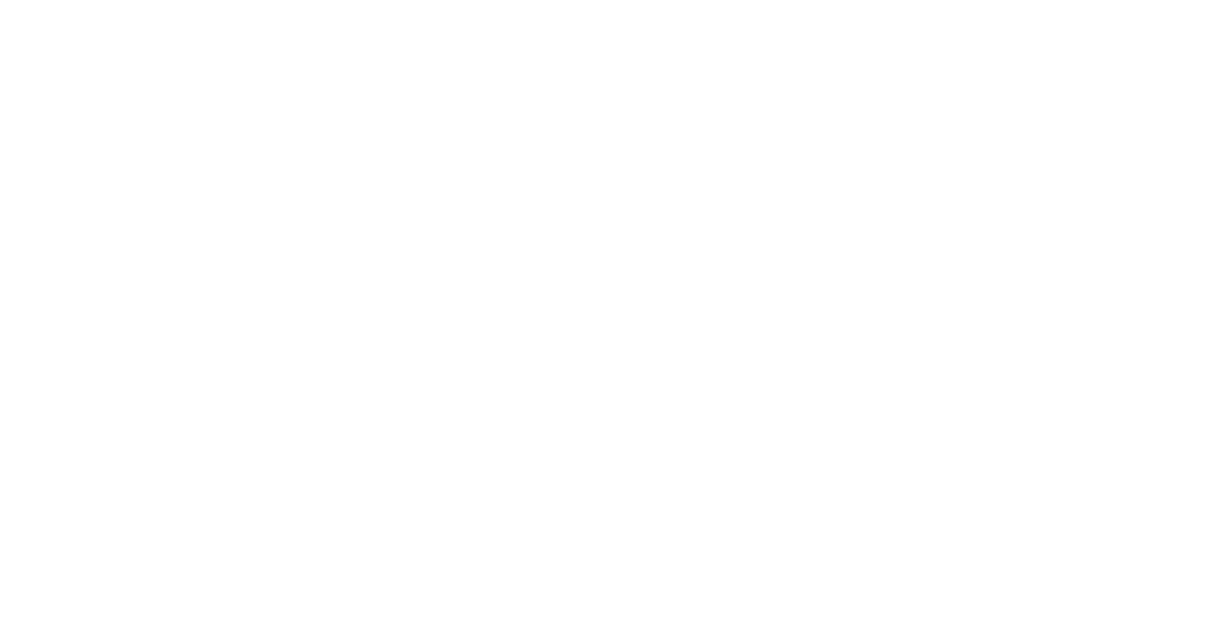 scroll, scrollTop: 0, scrollLeft: 0, axis: both 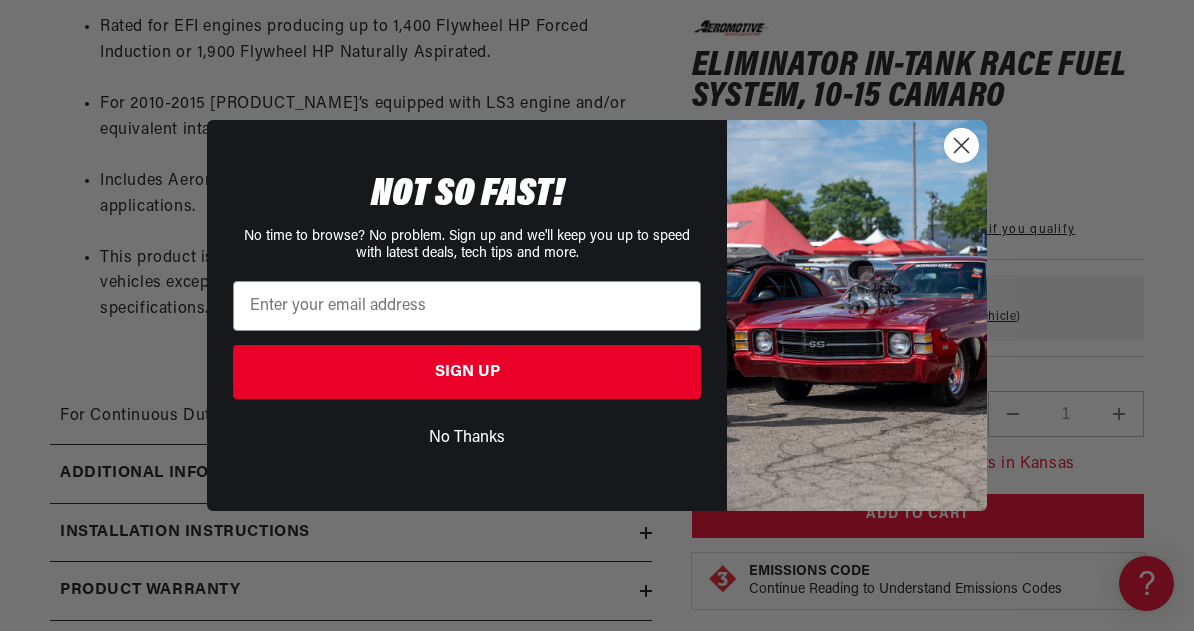 click 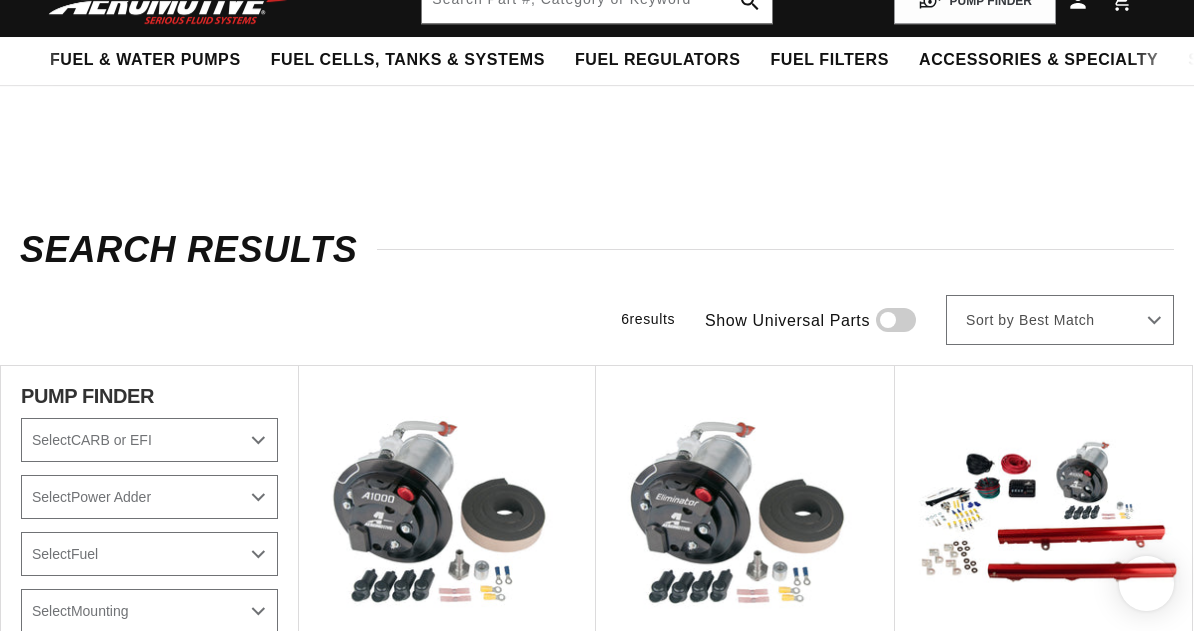 select on "2010" 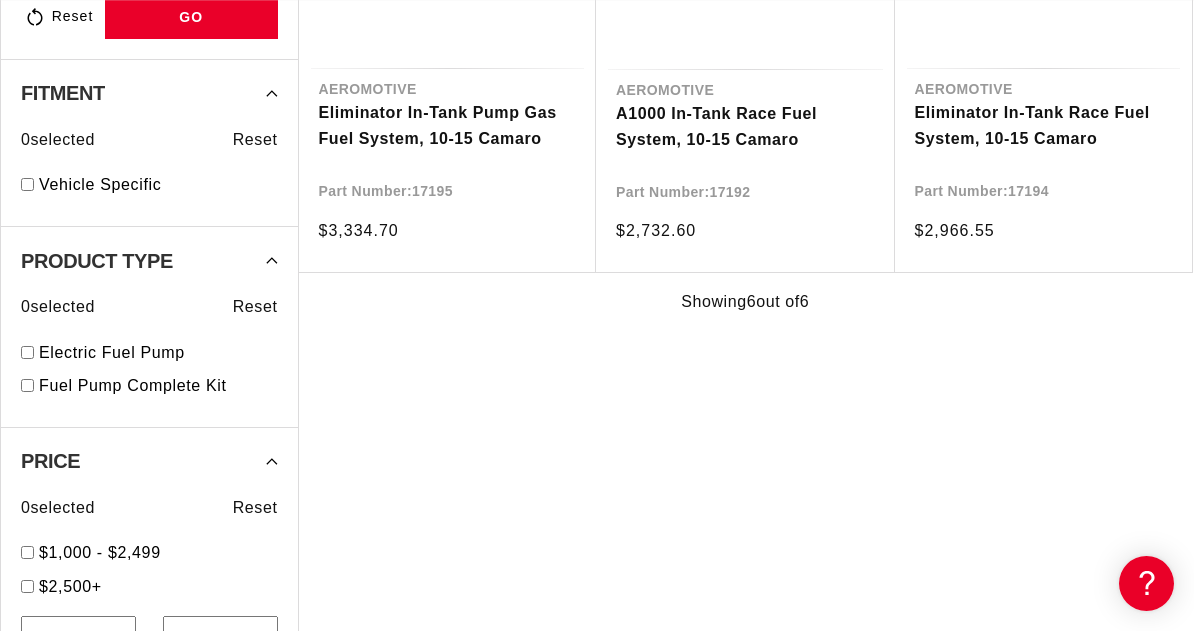 scroll, scrollTop: 0, scrollLeft: 0, axis: both 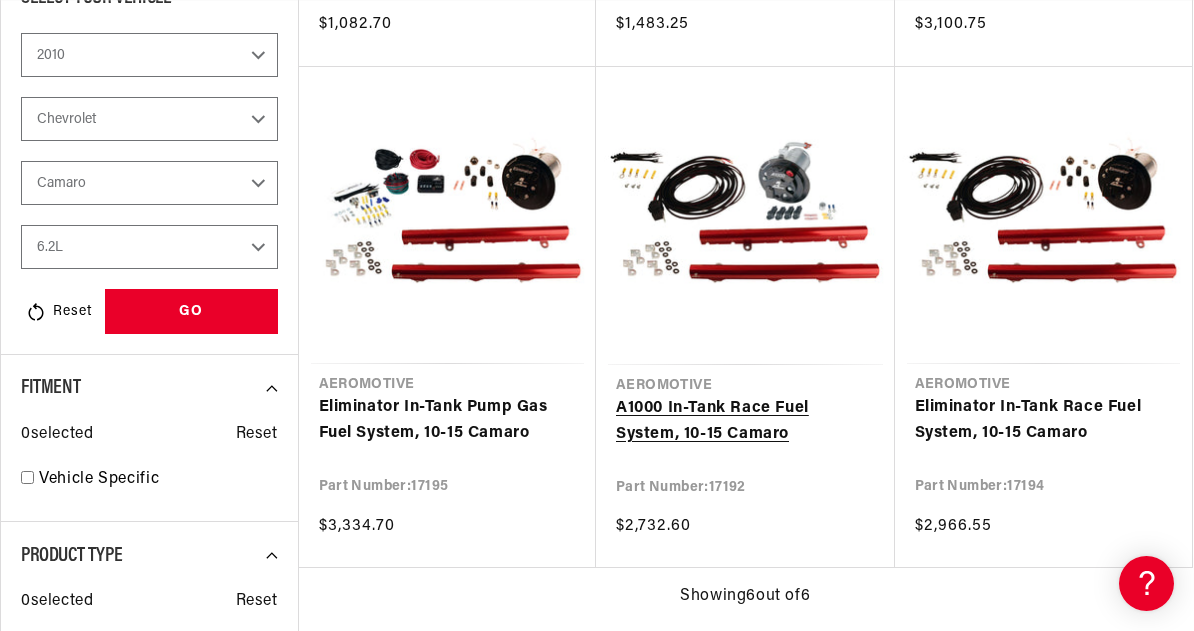 click on "A1000 In-Tank Race Fuel System, 10-15 Camaro" at bounding box center (745, 421) 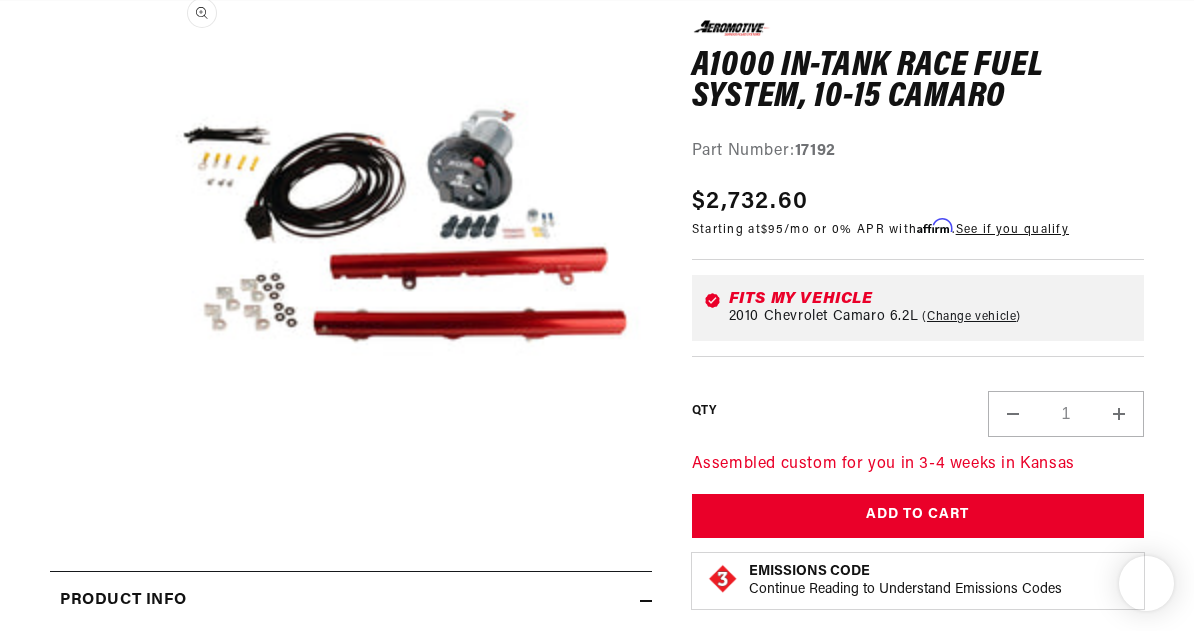 scroll, scrollTop: 300, scrollLeft: 0, axis: vertical 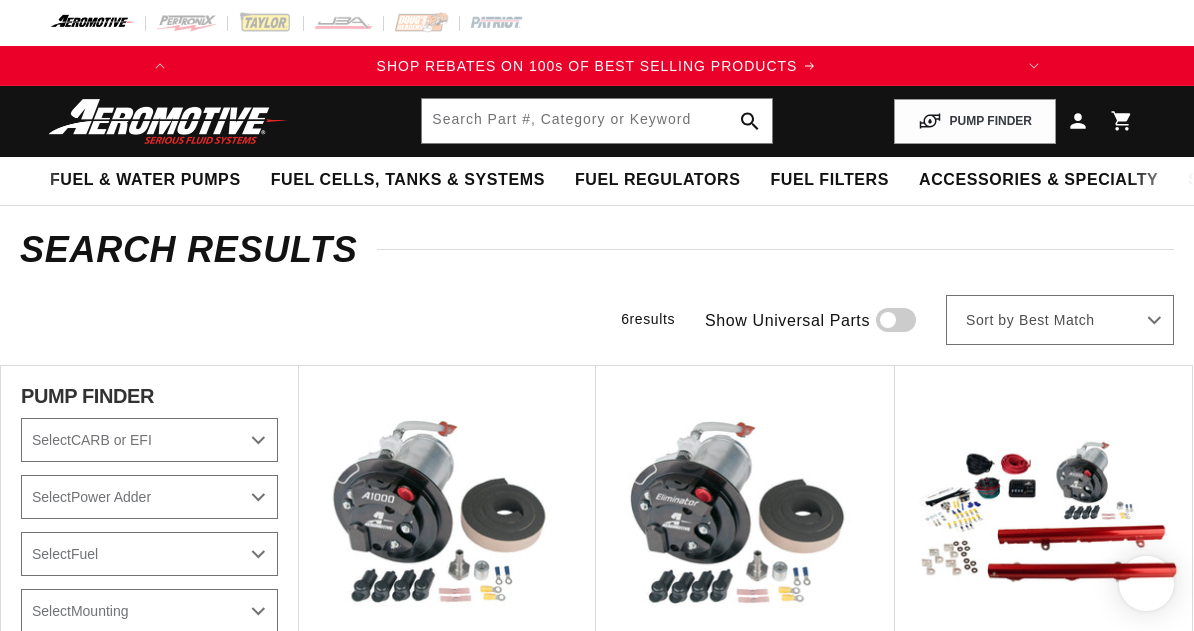 select on "2010" 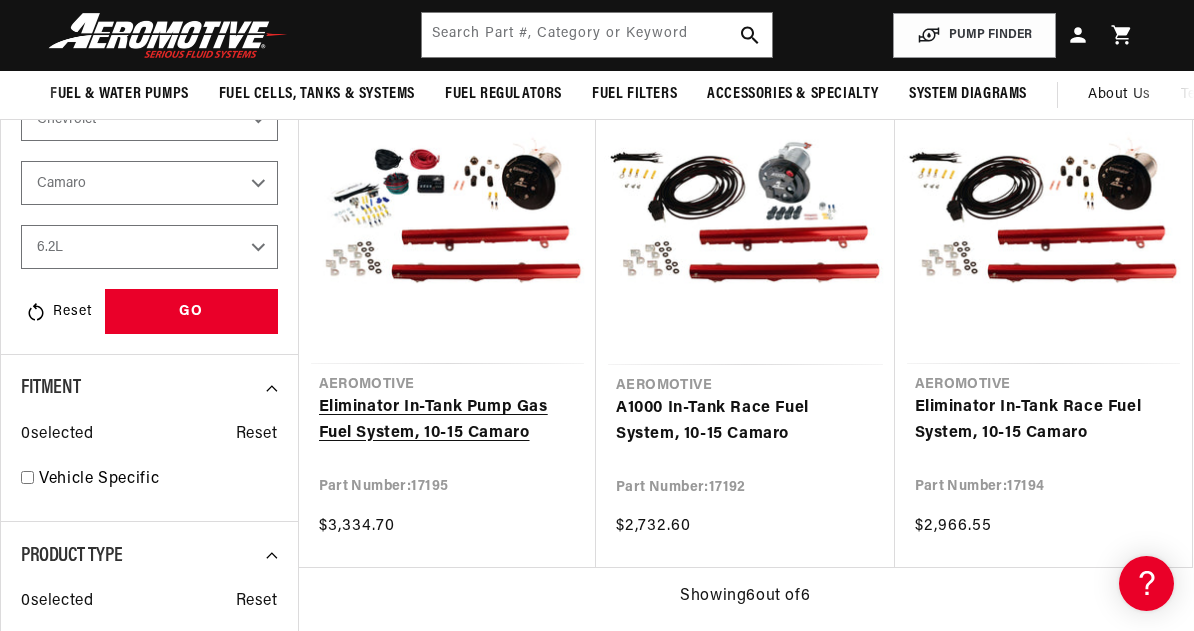 scroll, scrollTop: 736, scrollLeft: 0, axis: vertical 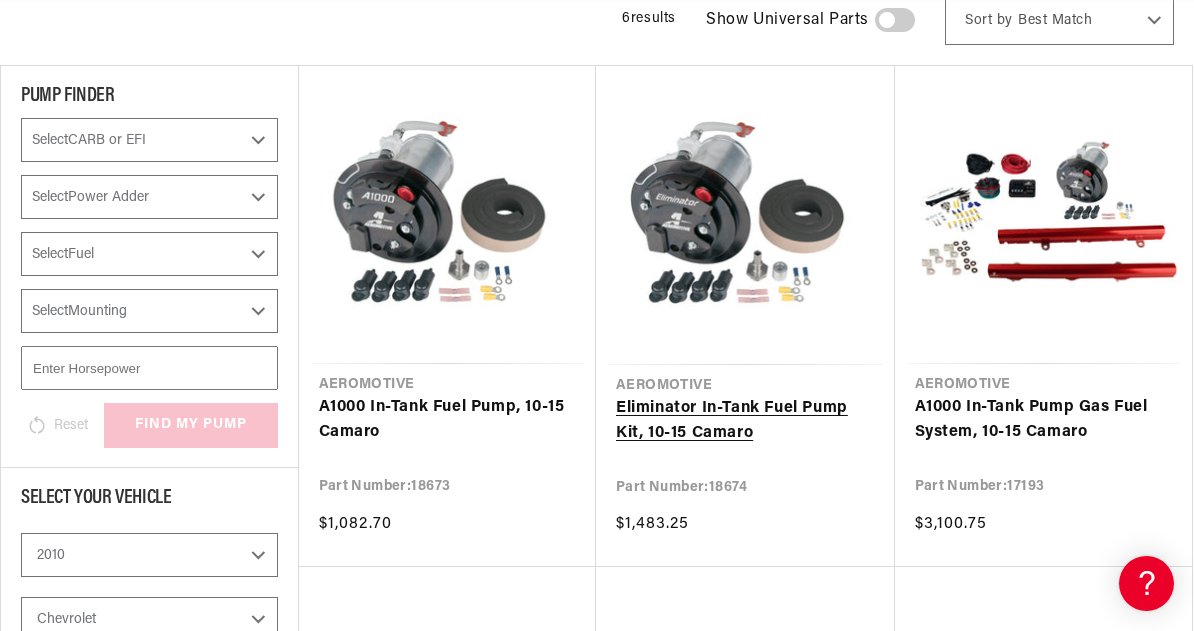 click on "Eliminator In-Tank Fuel Pump Kit, 10-15 Camaro" at bounding box center (745, 421) 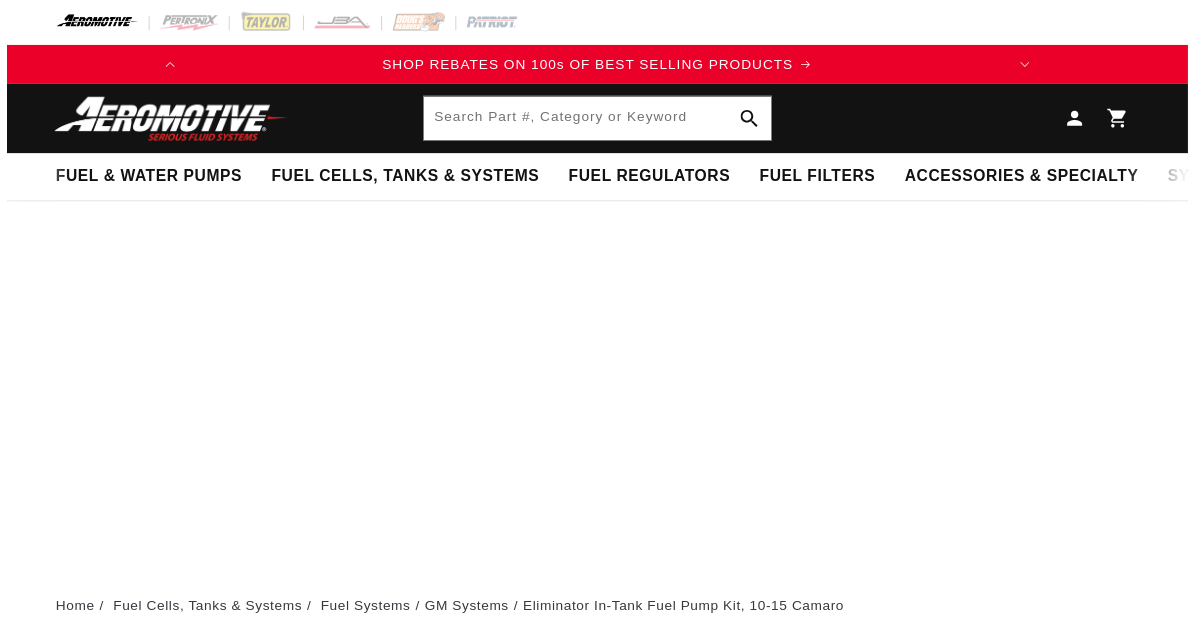 scroll, scrollTop: 0, scrollLeft: 0, axis: both 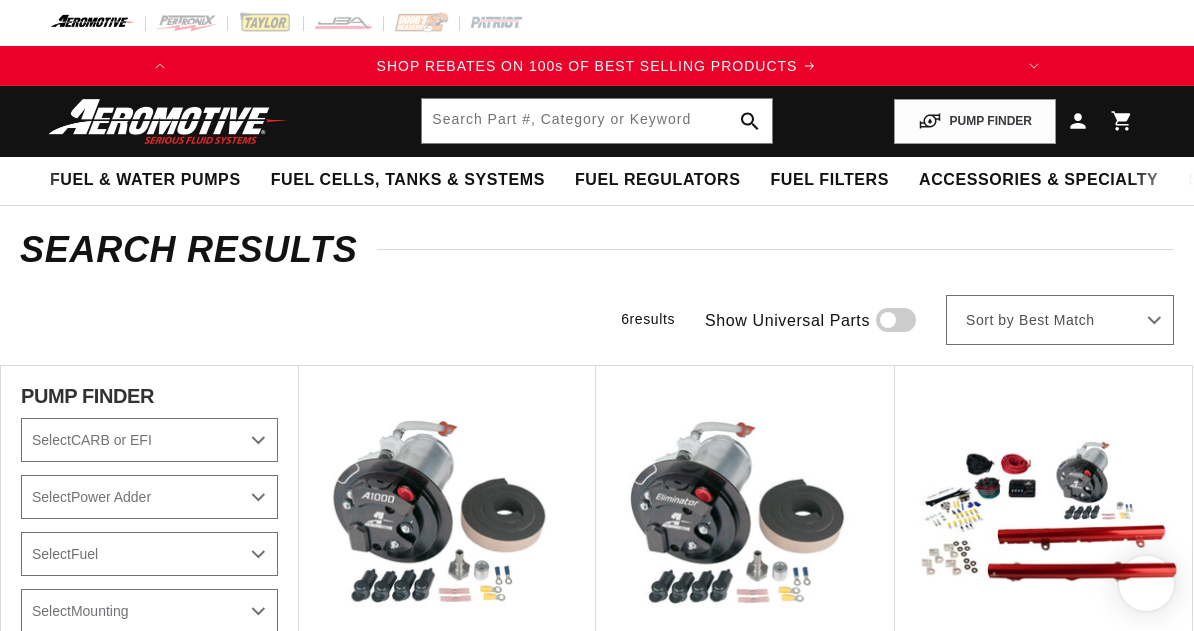 select on "2010" 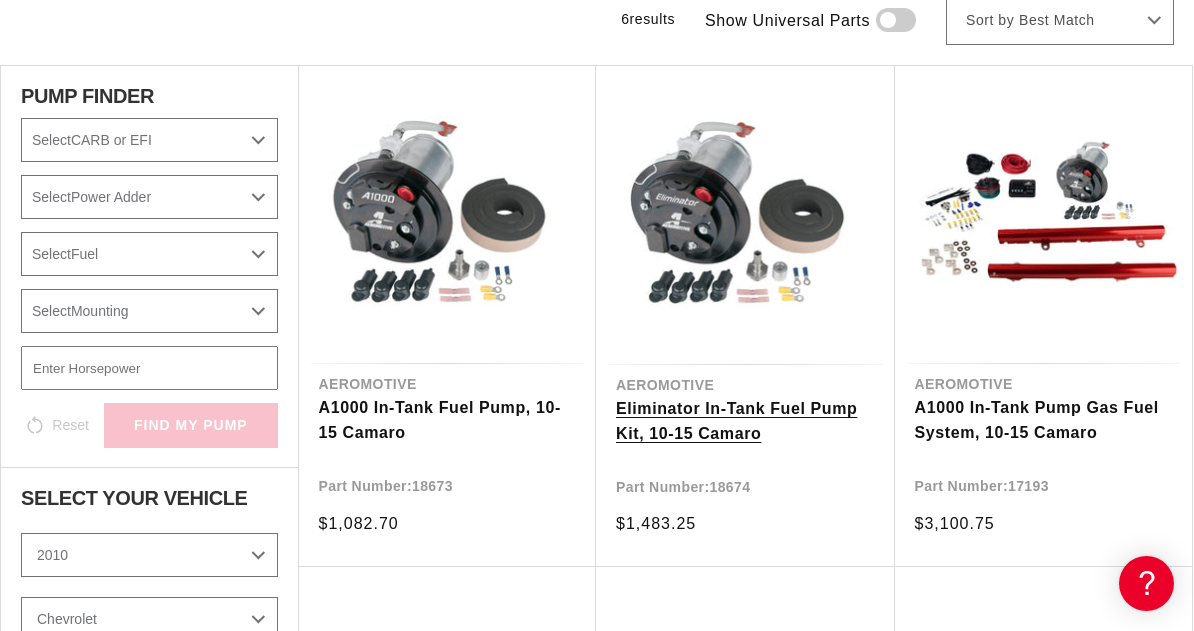 scroll, scrollTop: 300, scrollLeft: 0, axis: vertical 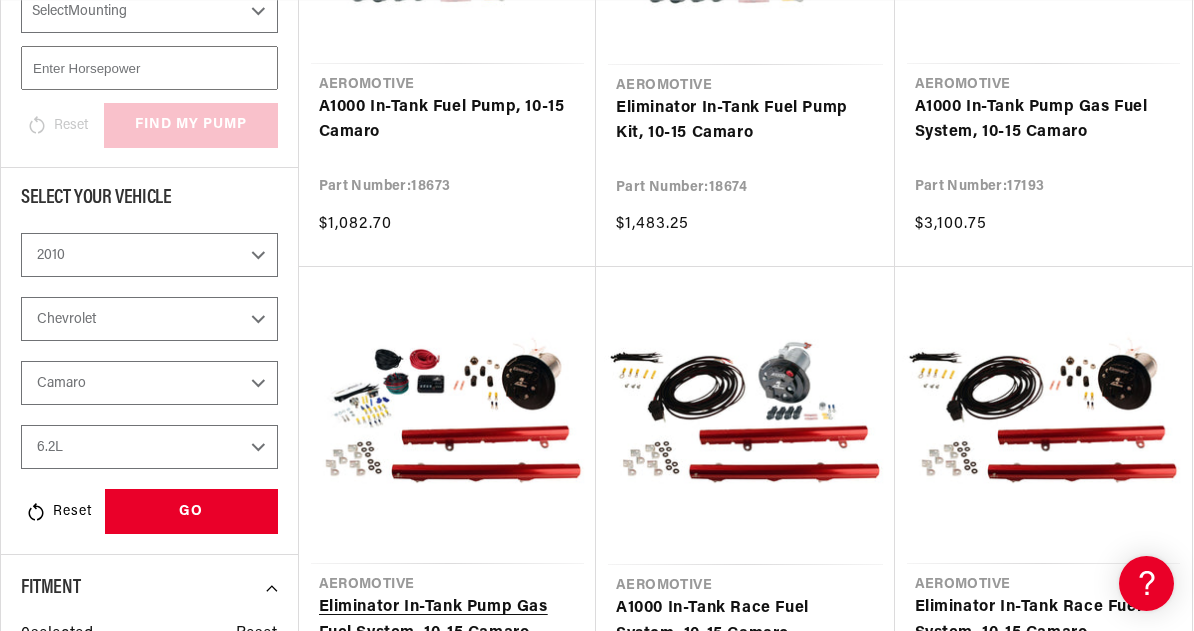 click on "Eliminator In-Tank Pump Gas Fuel System, 10-15 Camaro" at bounding box center [448, 620] 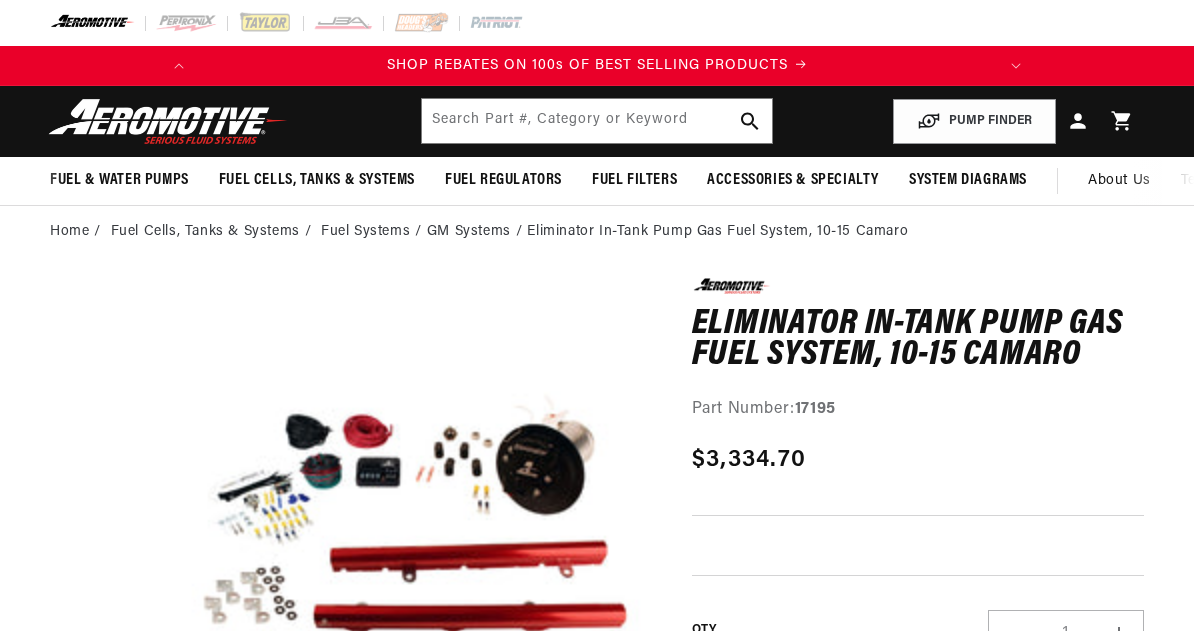 scroll, scrollTop: 0, scrollLeft: 0, axis: both 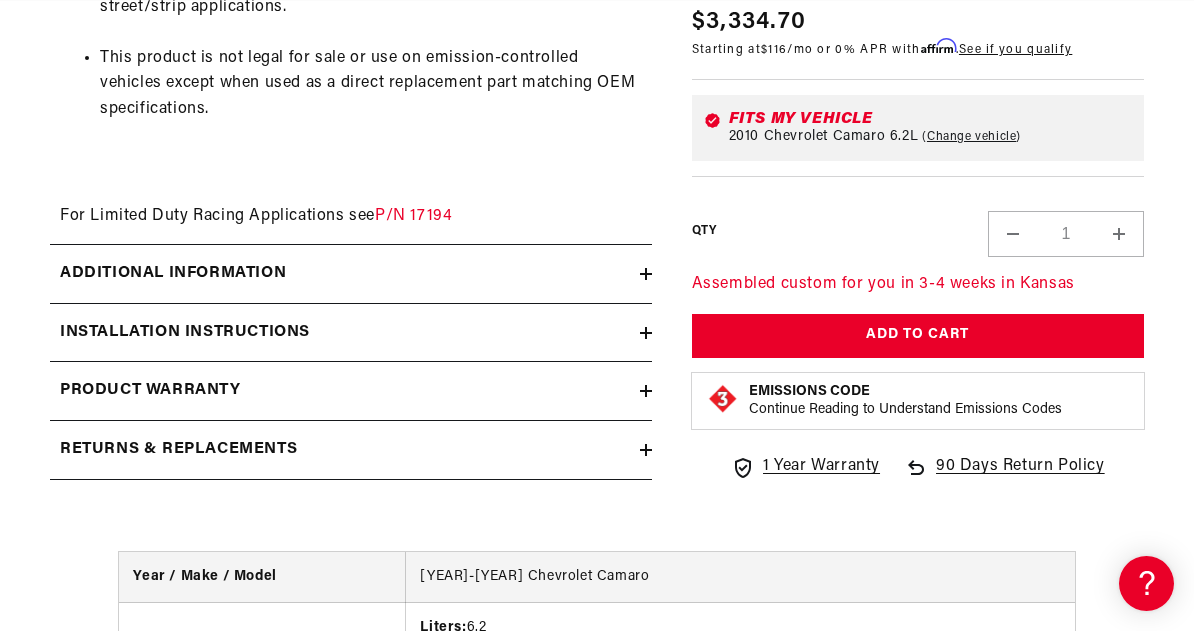 click 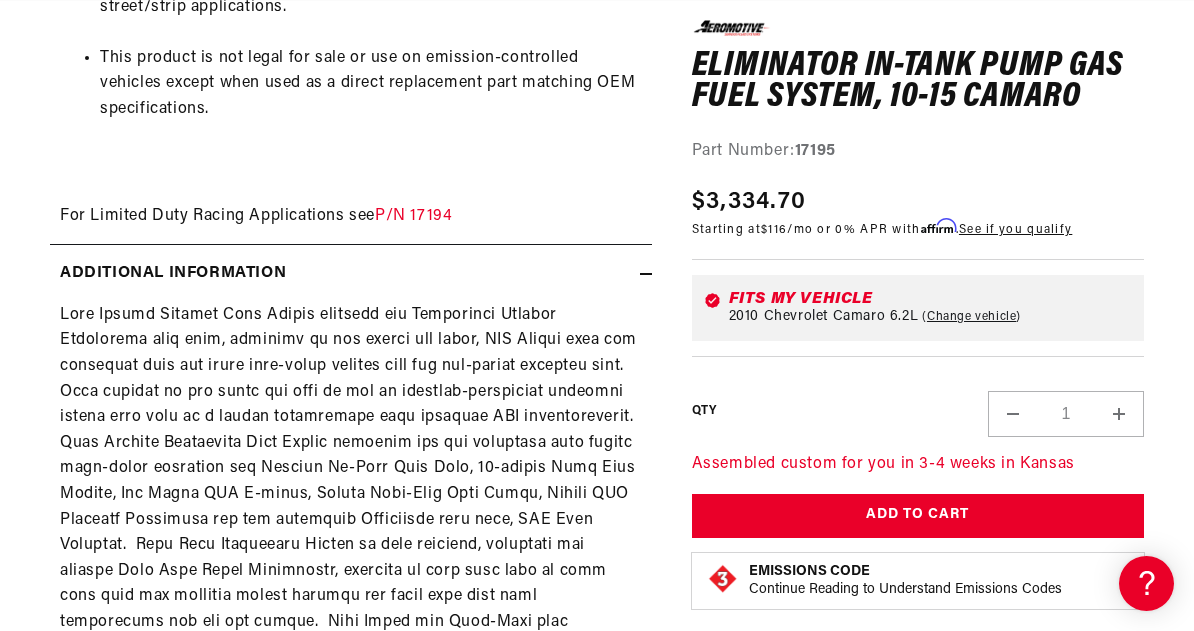 scroll, scrollTop: 0, scrollLeft: 0, axis: both 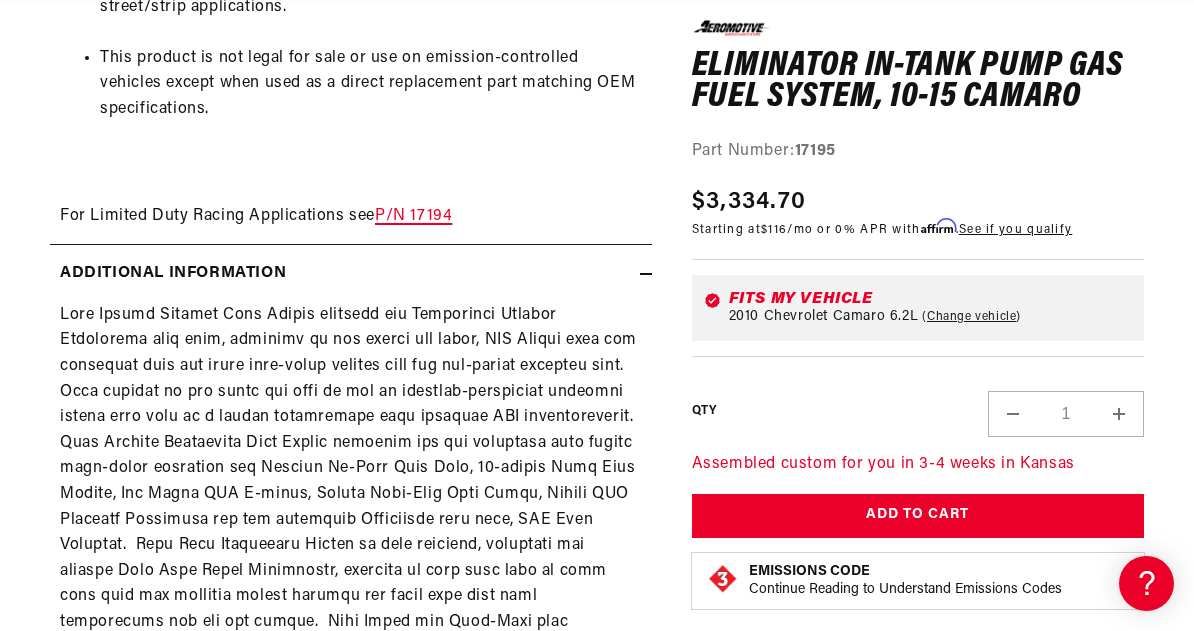 click on "P/N 17194" at bounding box center (413, 216) 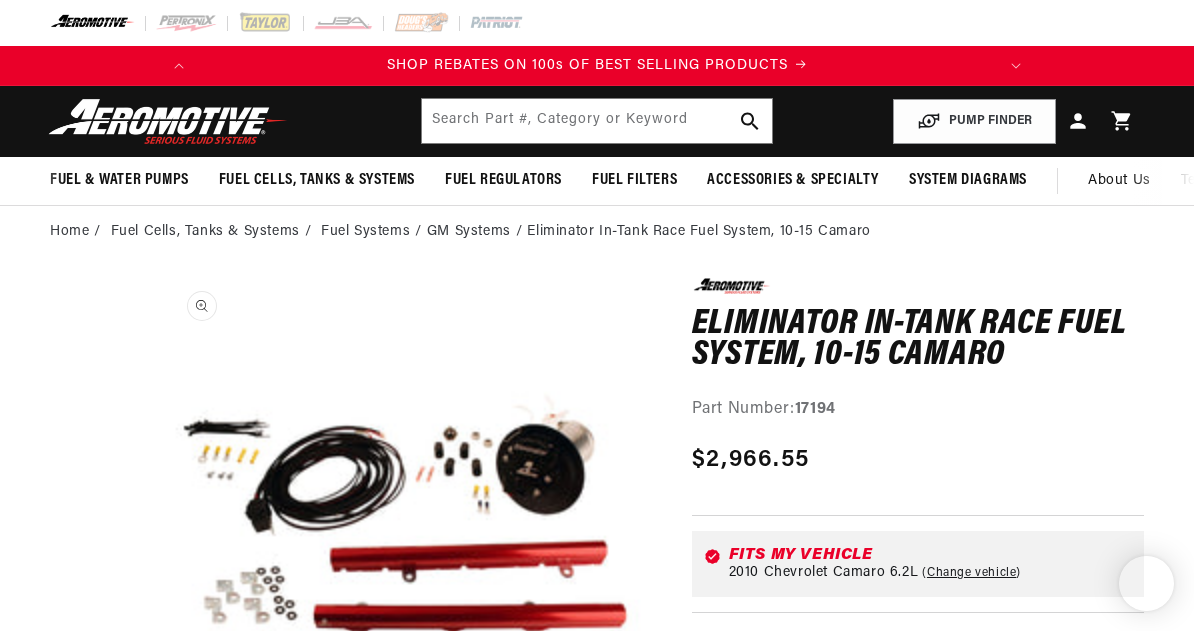 scroll, scrollTop: 200, scrollLeft: 0, axis: vertical 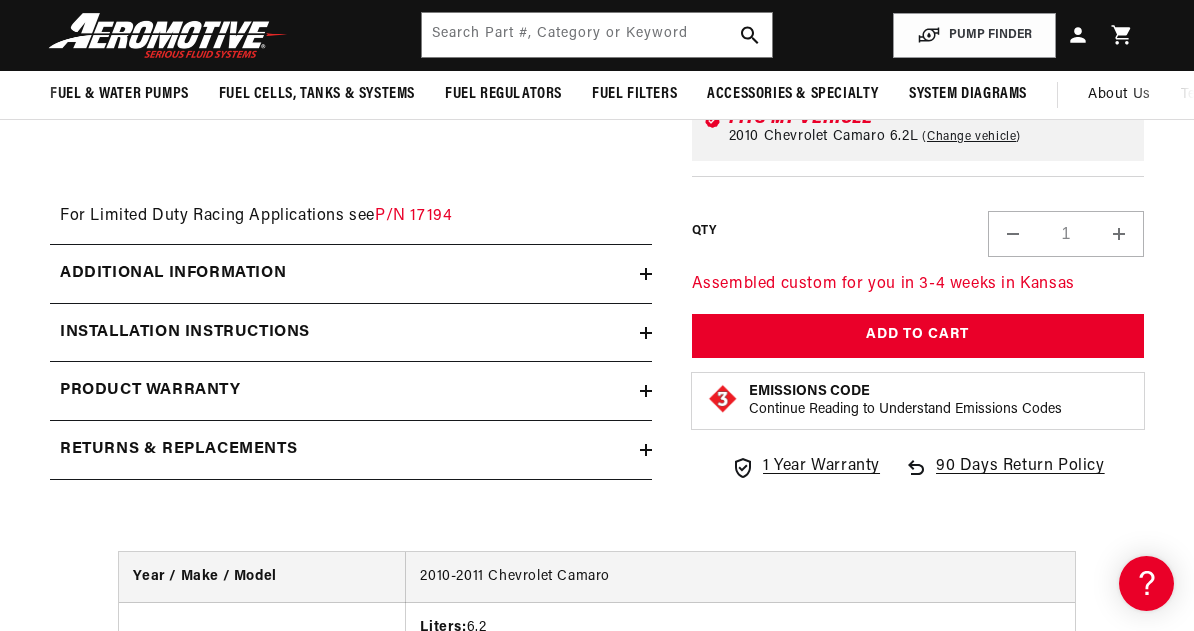 click on "Additional information" at bounding box center (345, 274) 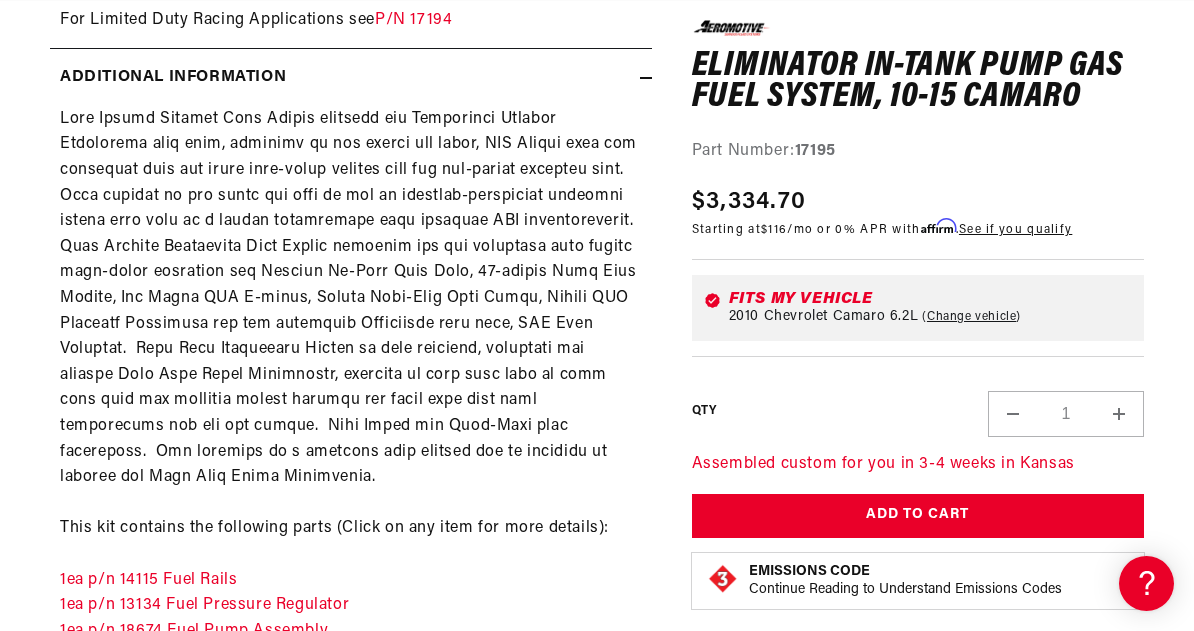 scroll, scrollTop: 1400, scrollLeft: 0, axis: vertical 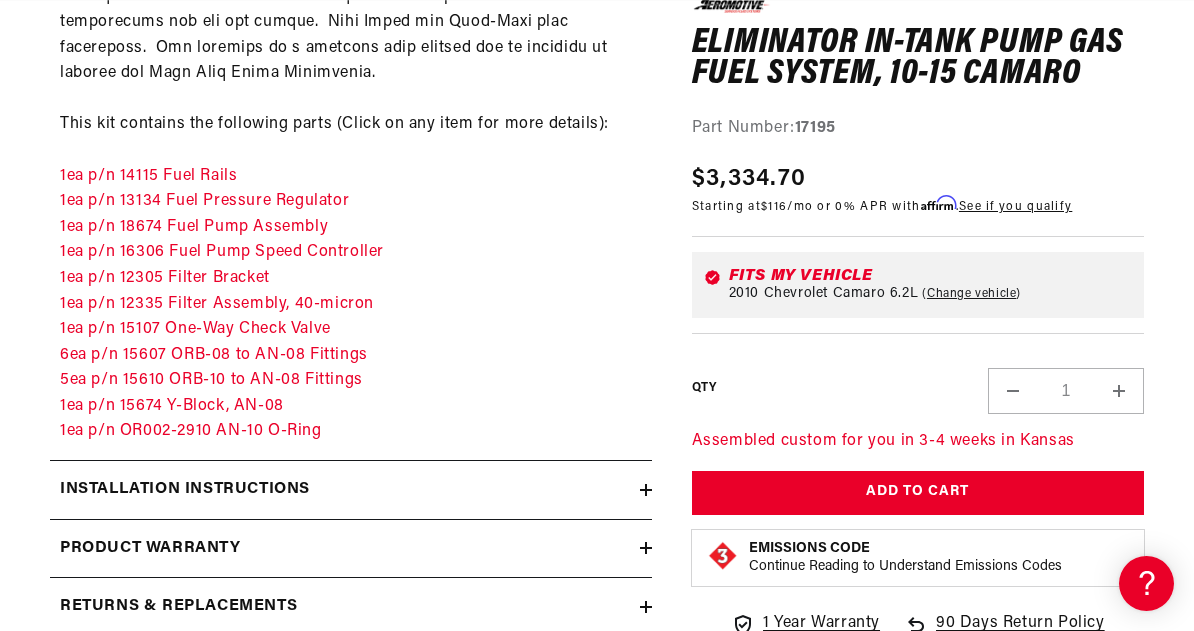 click 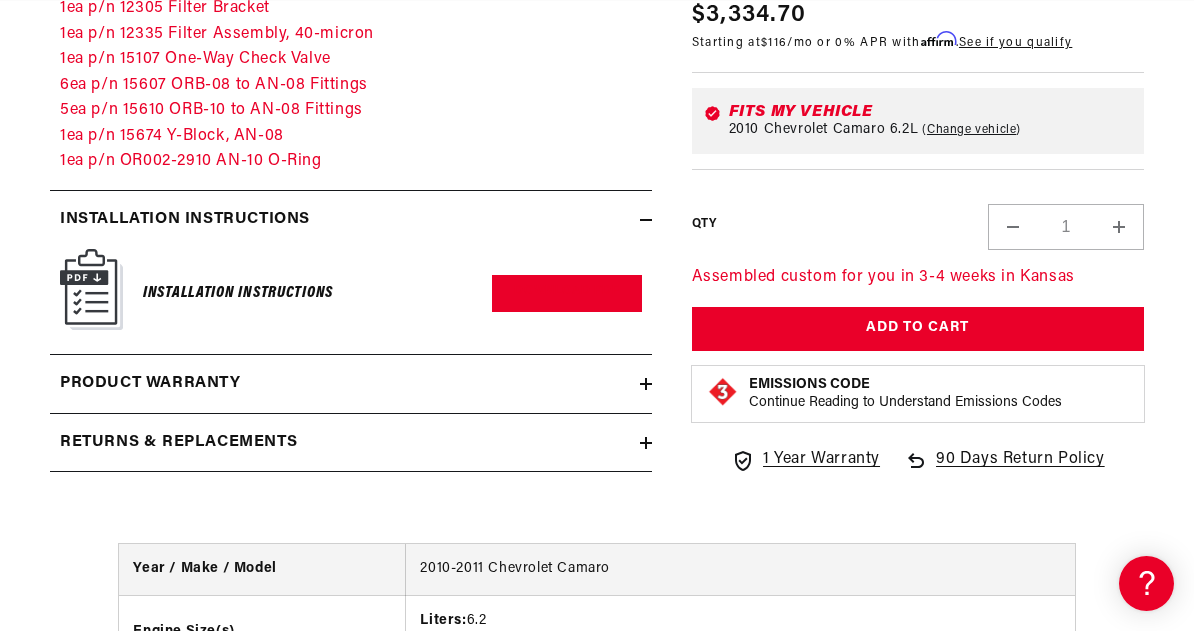 scroll, scrollTop: 2100, scrollLeft: 0, axis: vertical 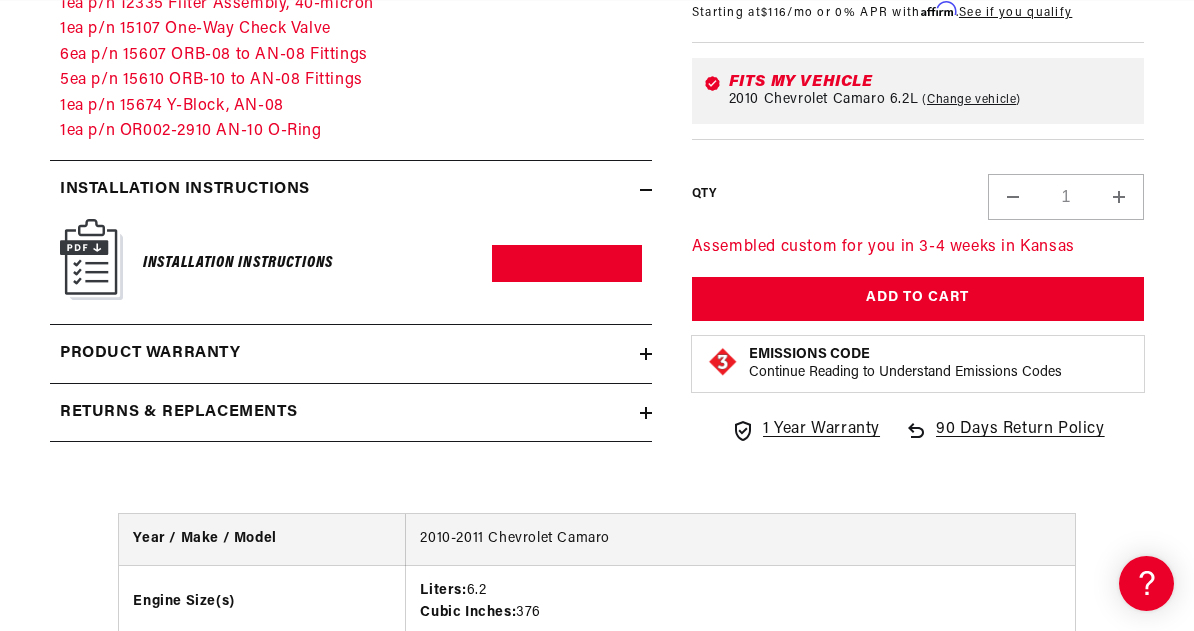 click 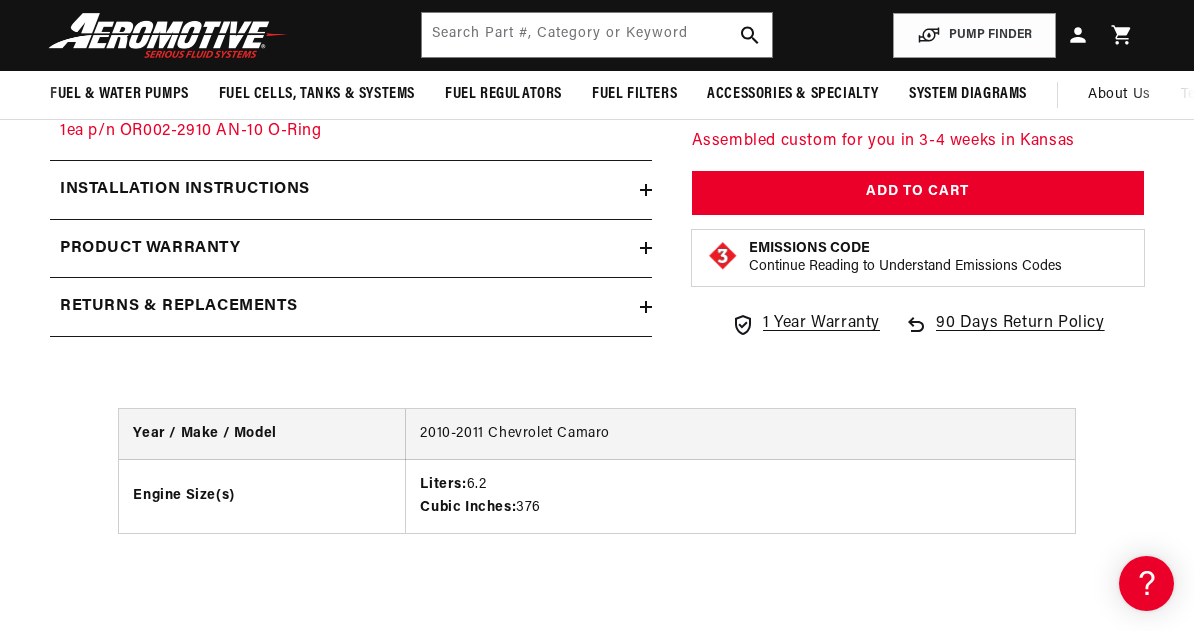 scroll, scrollTop: 1915, scrollLeft: 0, axis: vertical 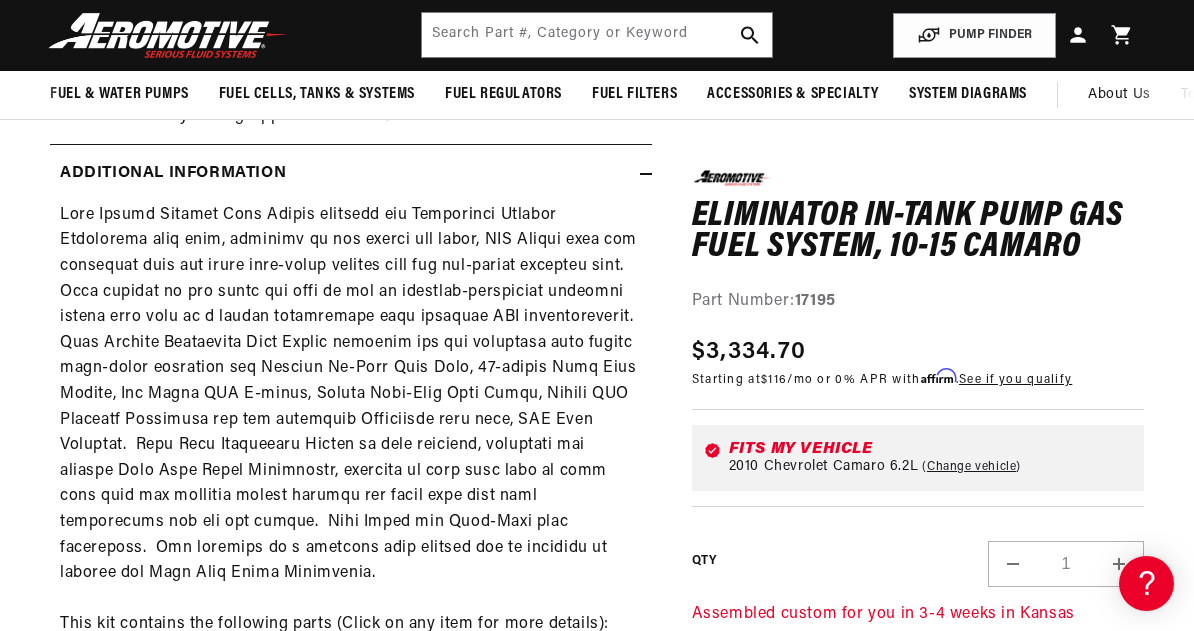 click on "0.0 star rating      Write a review
Eliminator In-Tank Pump Gas Fuel System, 10-15 Camaro
Eliminator In-Tank Pump Gas Fuel System, 10-15 Camaro
0.0 star rating      Write a review
Part Number:  17195
Regular price
$3,334.70
Sale price
$3,334.70
Regular price
Unit price
/
per
Starting at  $116 /mo or 0% APR with  Affirm .  See if you qualify
17195" at bounding box center (898, 67) 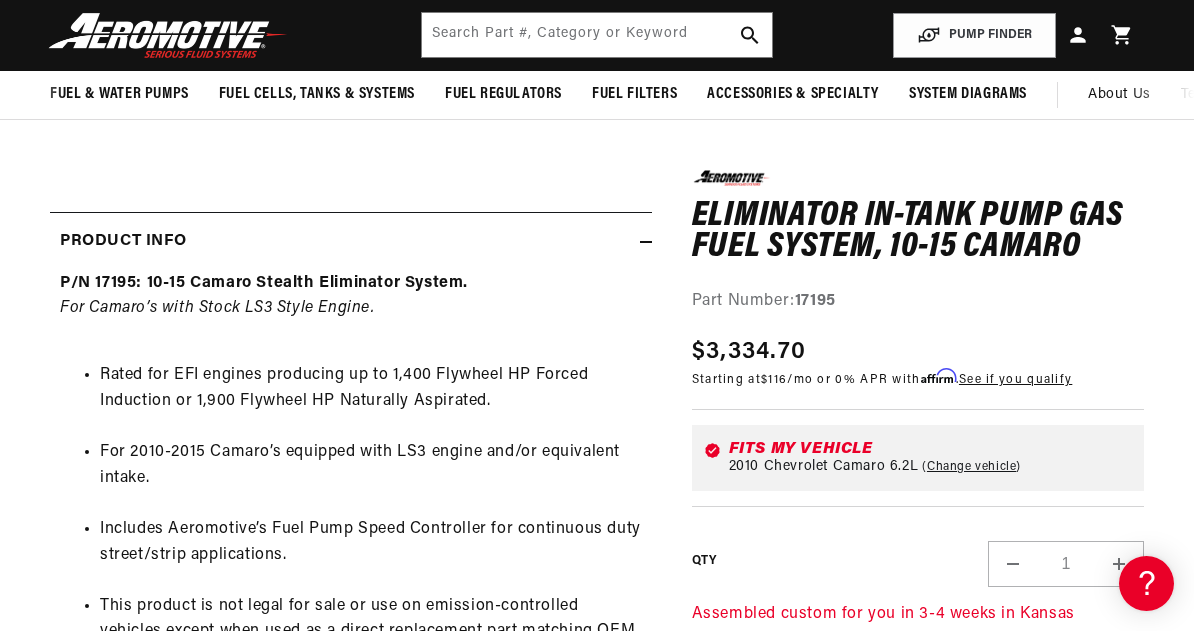 scroll, scrollTop: 600, scrollLeft: 0, axis: vertical 